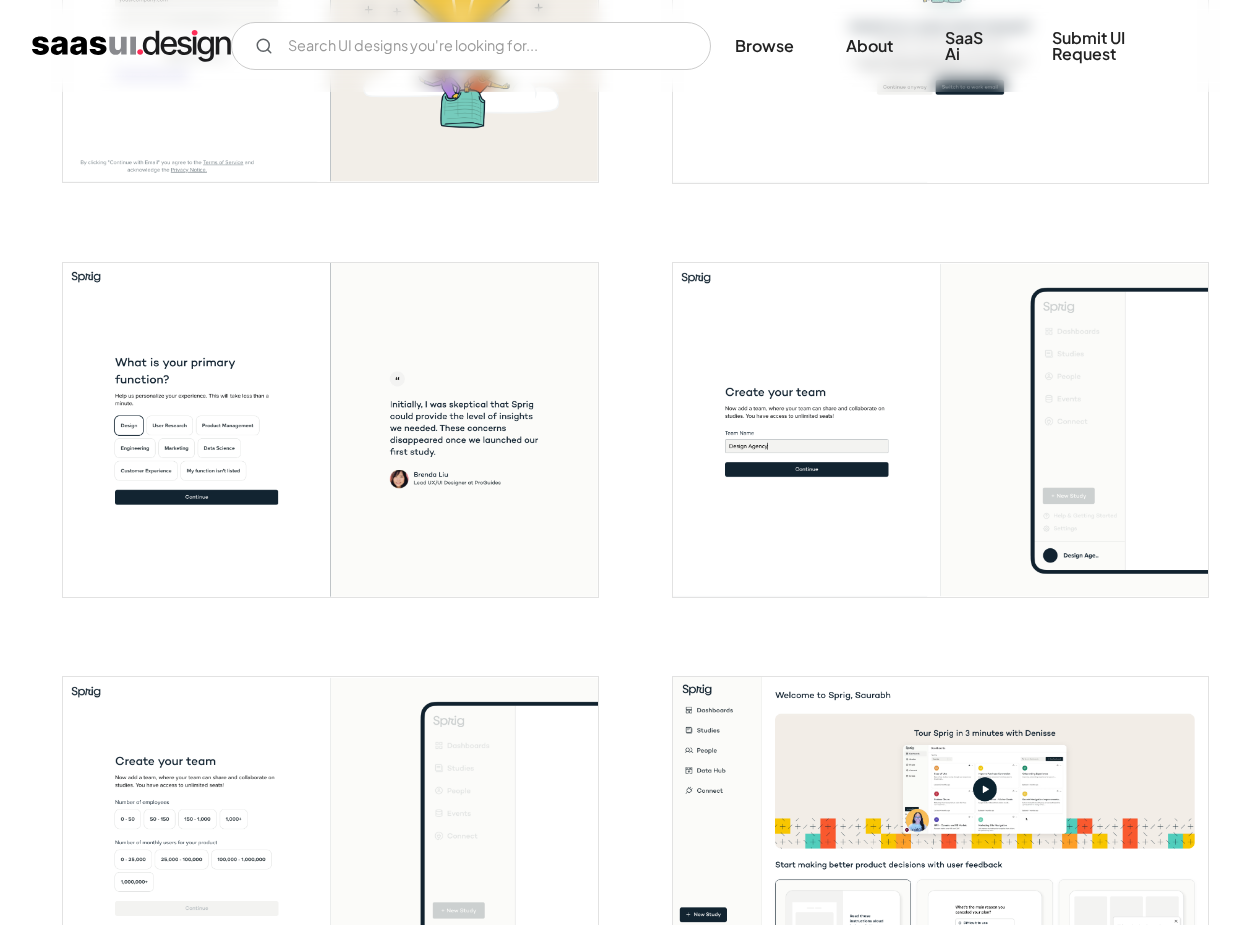 scroll, scrollTop: 0, scrollLeft: 0, axis: both 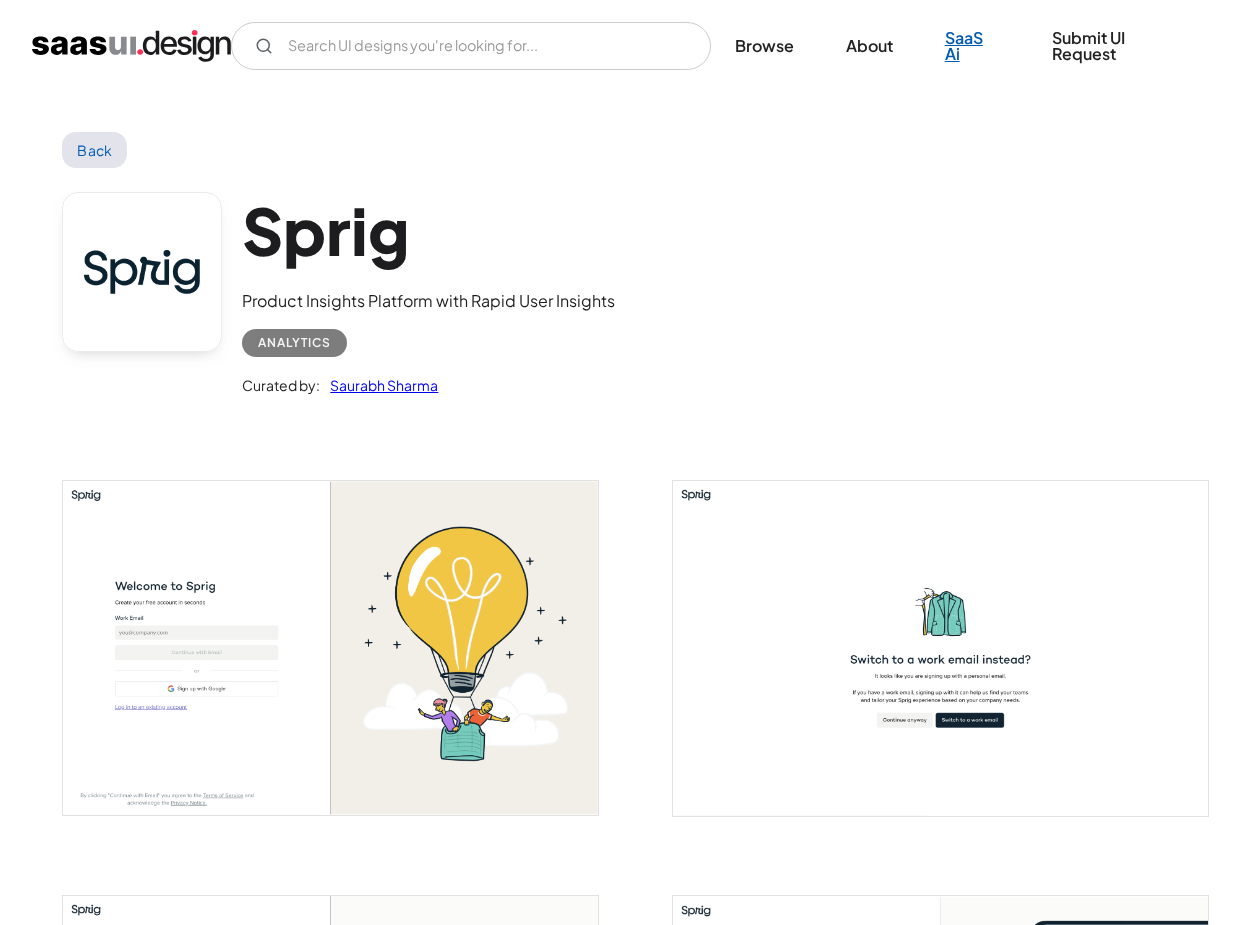 click on "SaaS Ai" at bounding box center [973, 46] 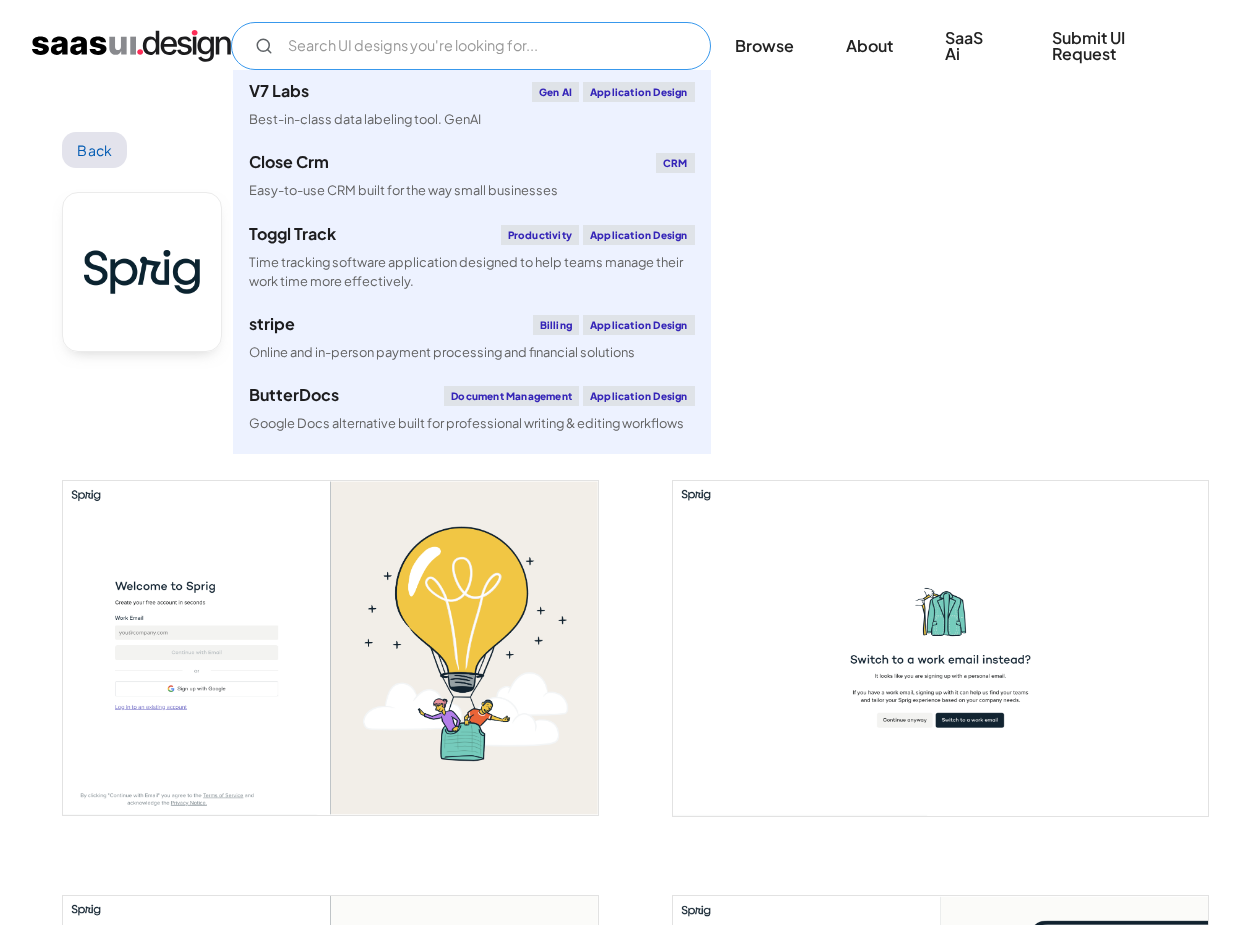 click at bounding box center [471, 46] 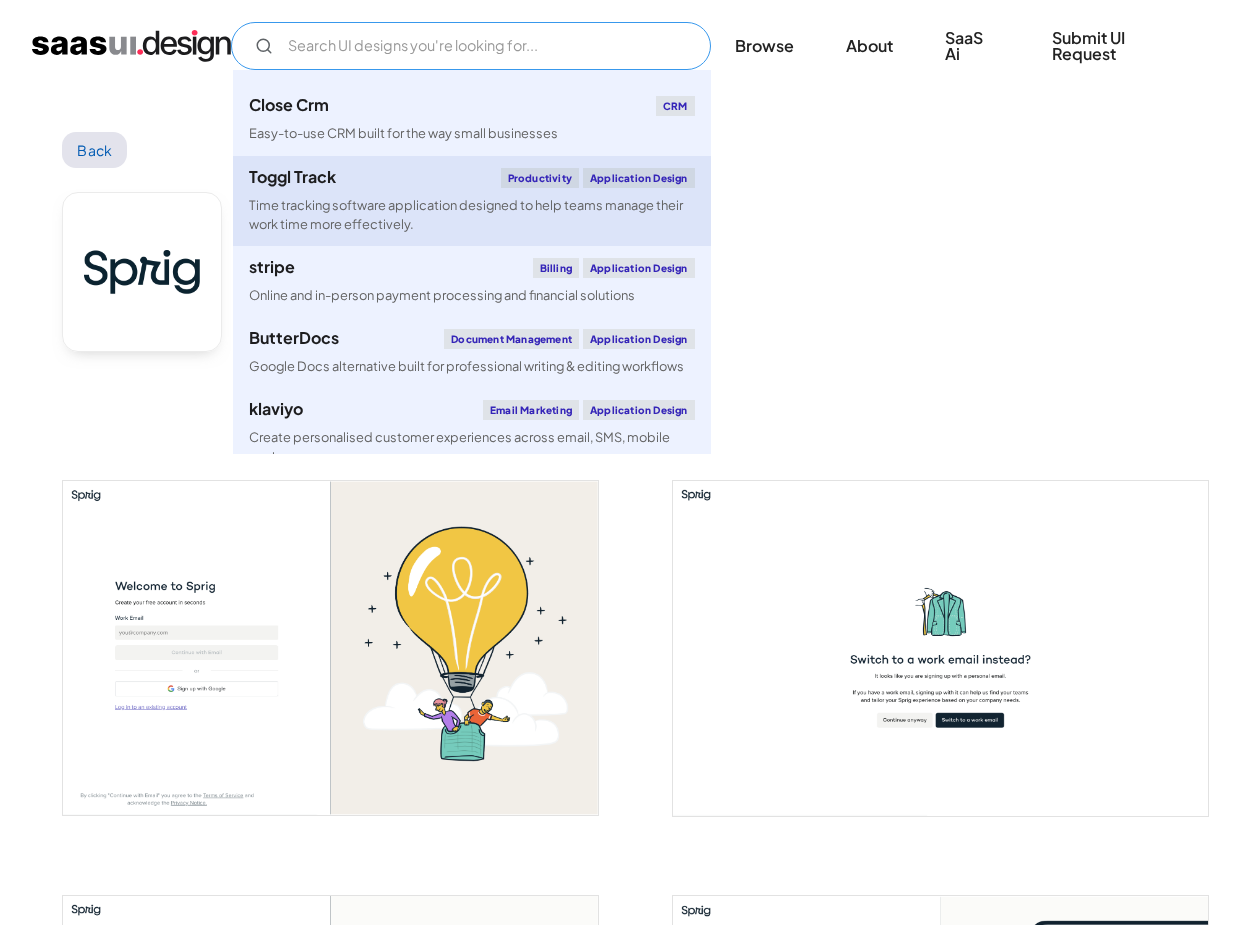 scroll, scrollTop: 86, scrollLeft: 0, axis: vertical 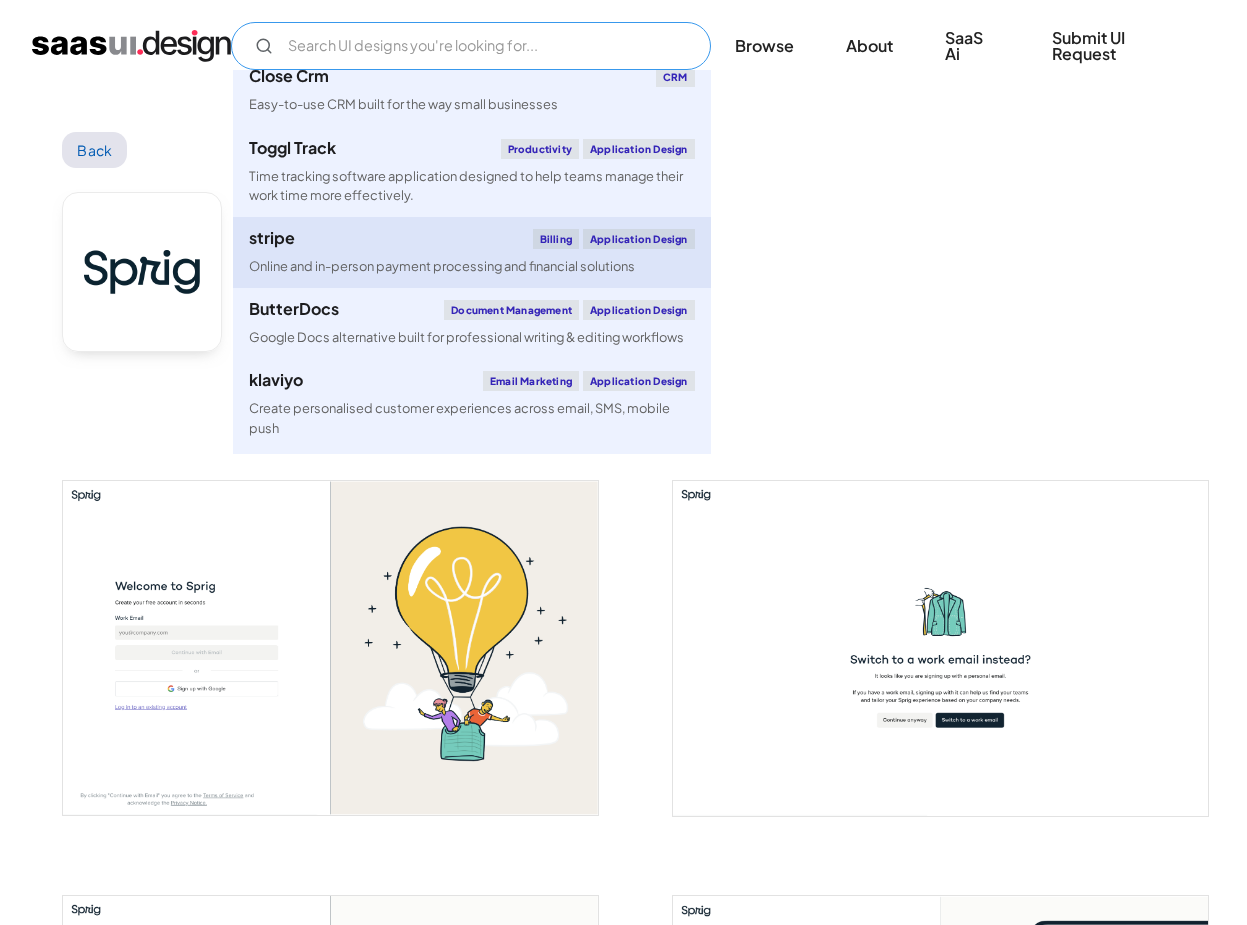 click on "stripe Billing Application Design" at bounding box center (472, 239) 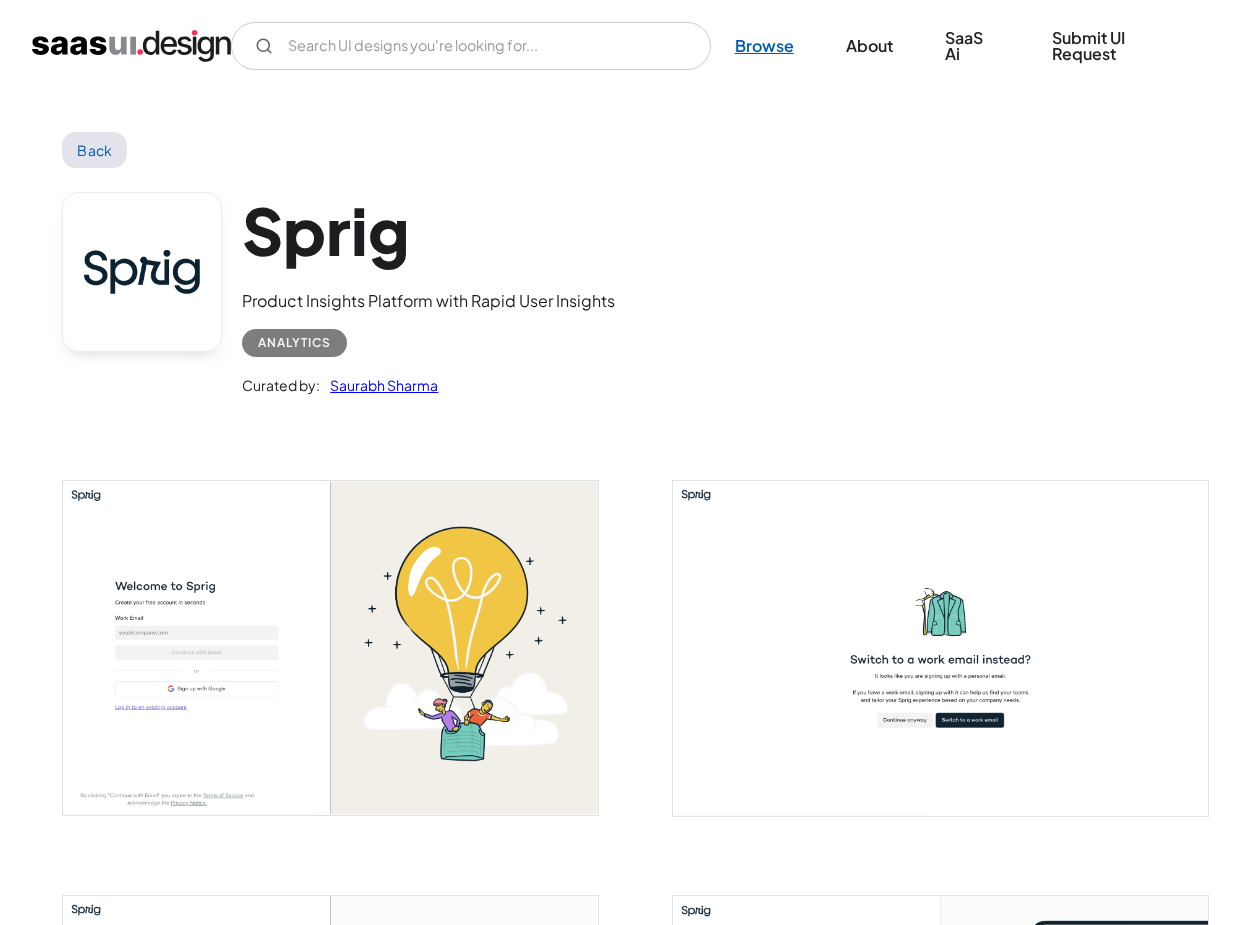 click on "Browse" at bounding box center [764, 46] 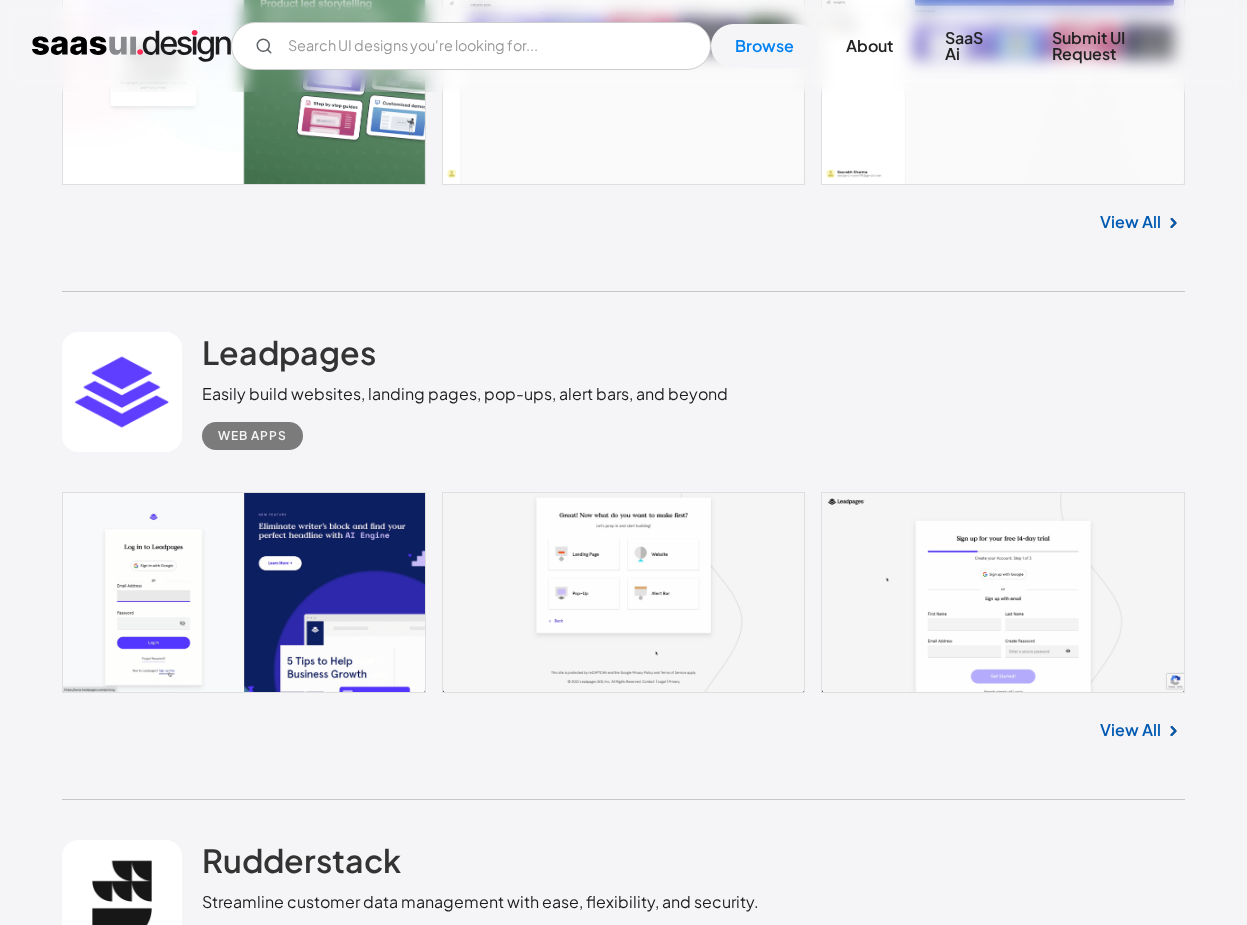 scroll, scrollTop: 1445, scrollLeft: 0, axis: vertical 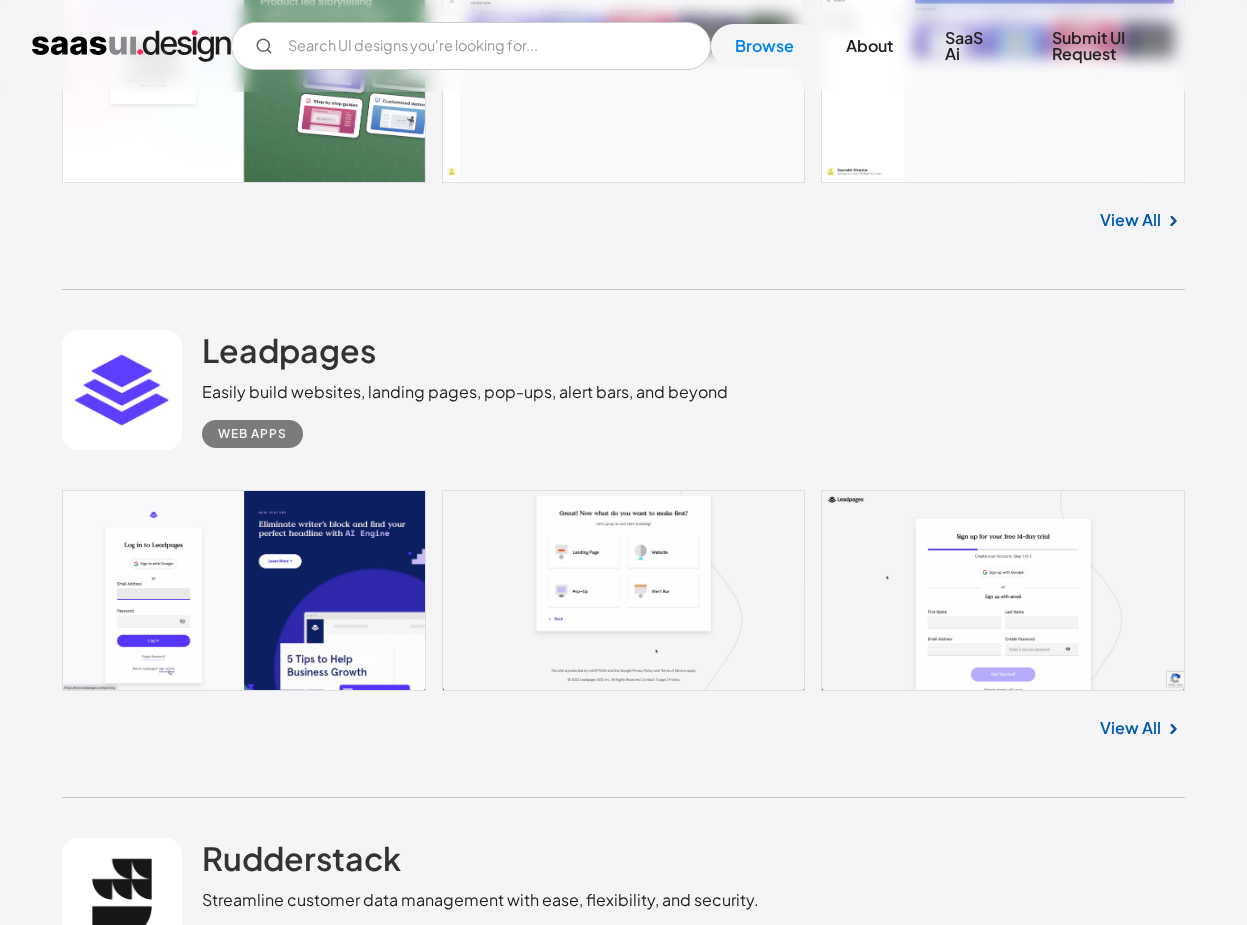 click at bounding box center [623, 590] 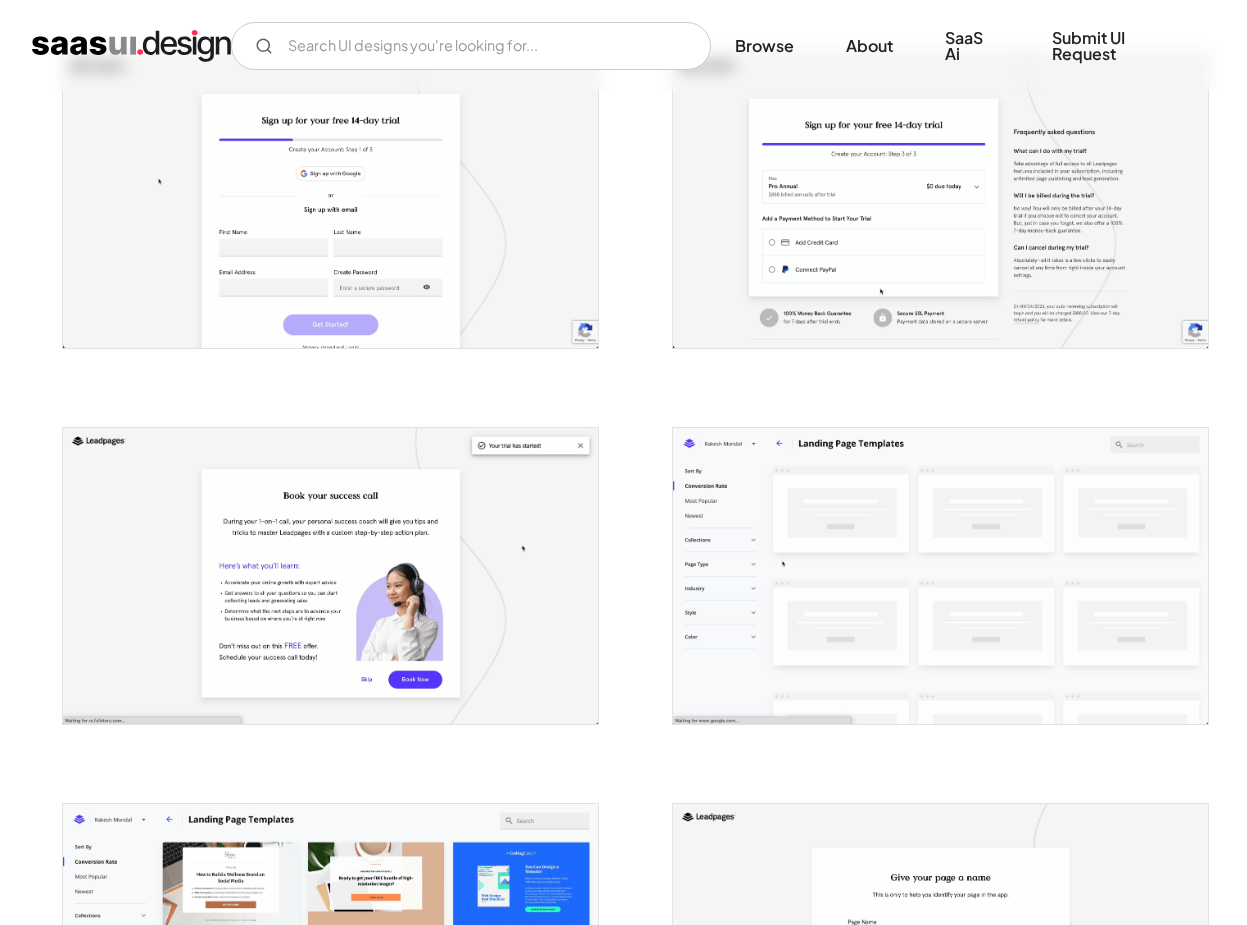 scroll, scrollTop: 1000, scrollLeft: 0, axis: vertical 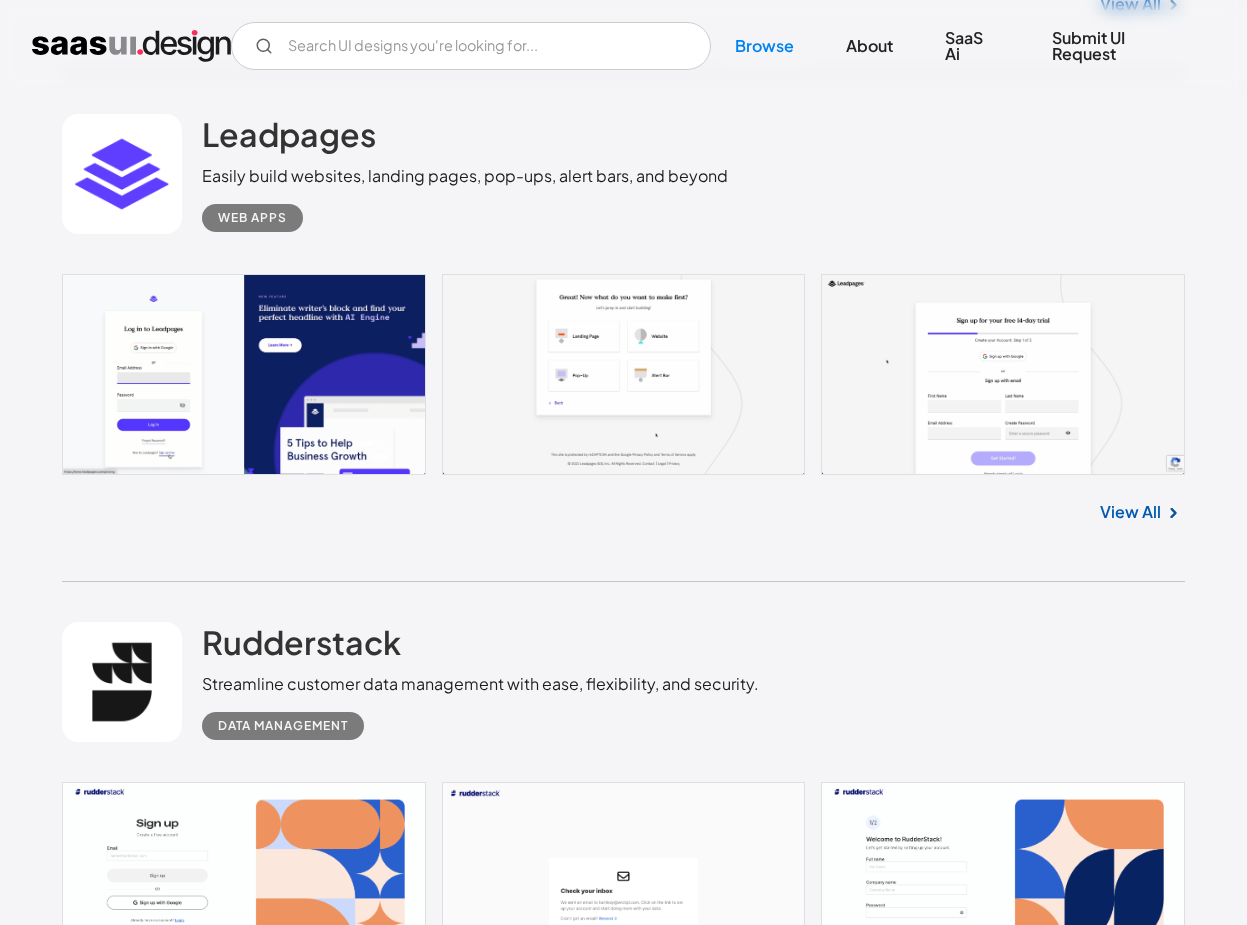 click at bounding box center [623, 374] 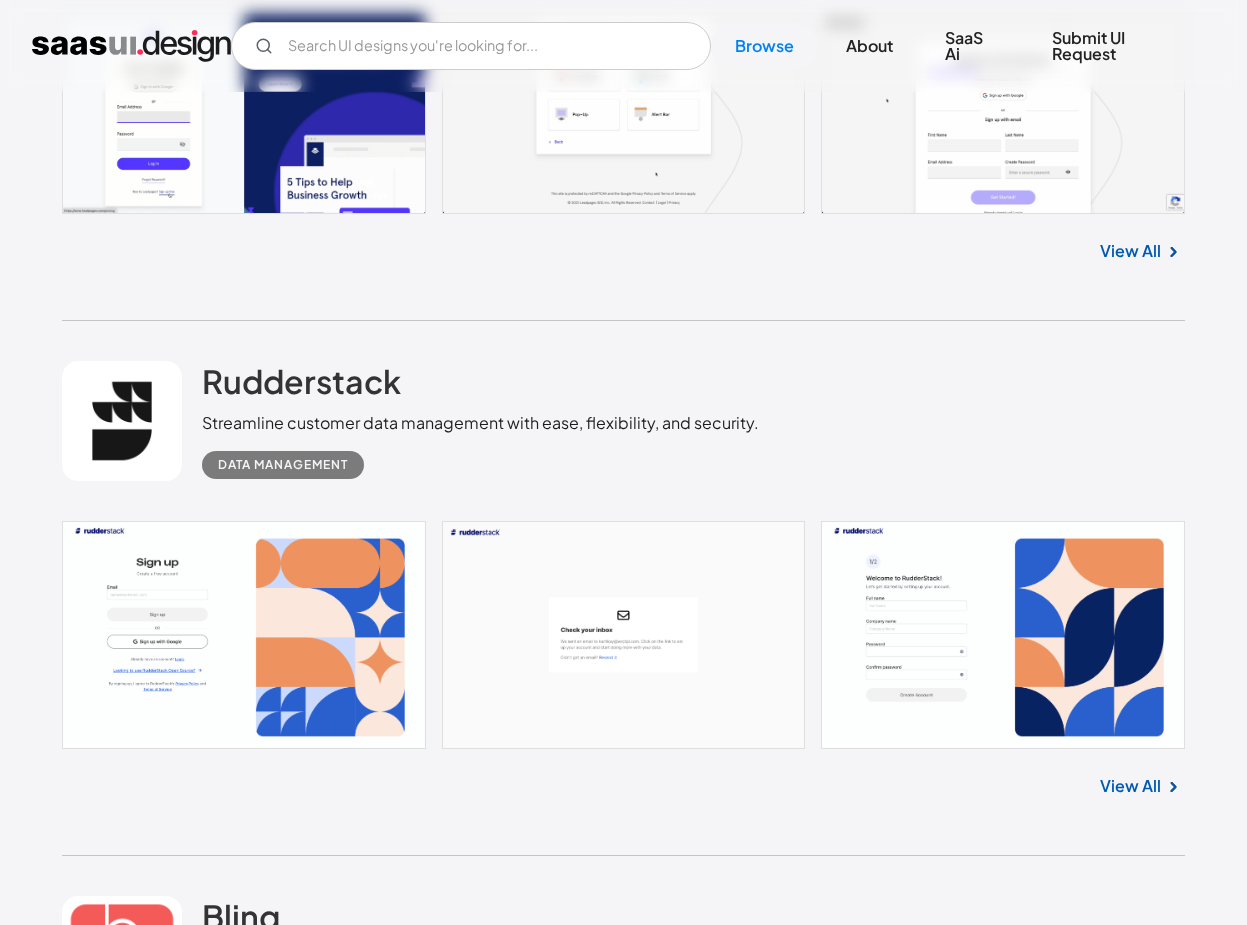 scroll, scrollTop: 1932, scrollLeft: 0, axis: vertical 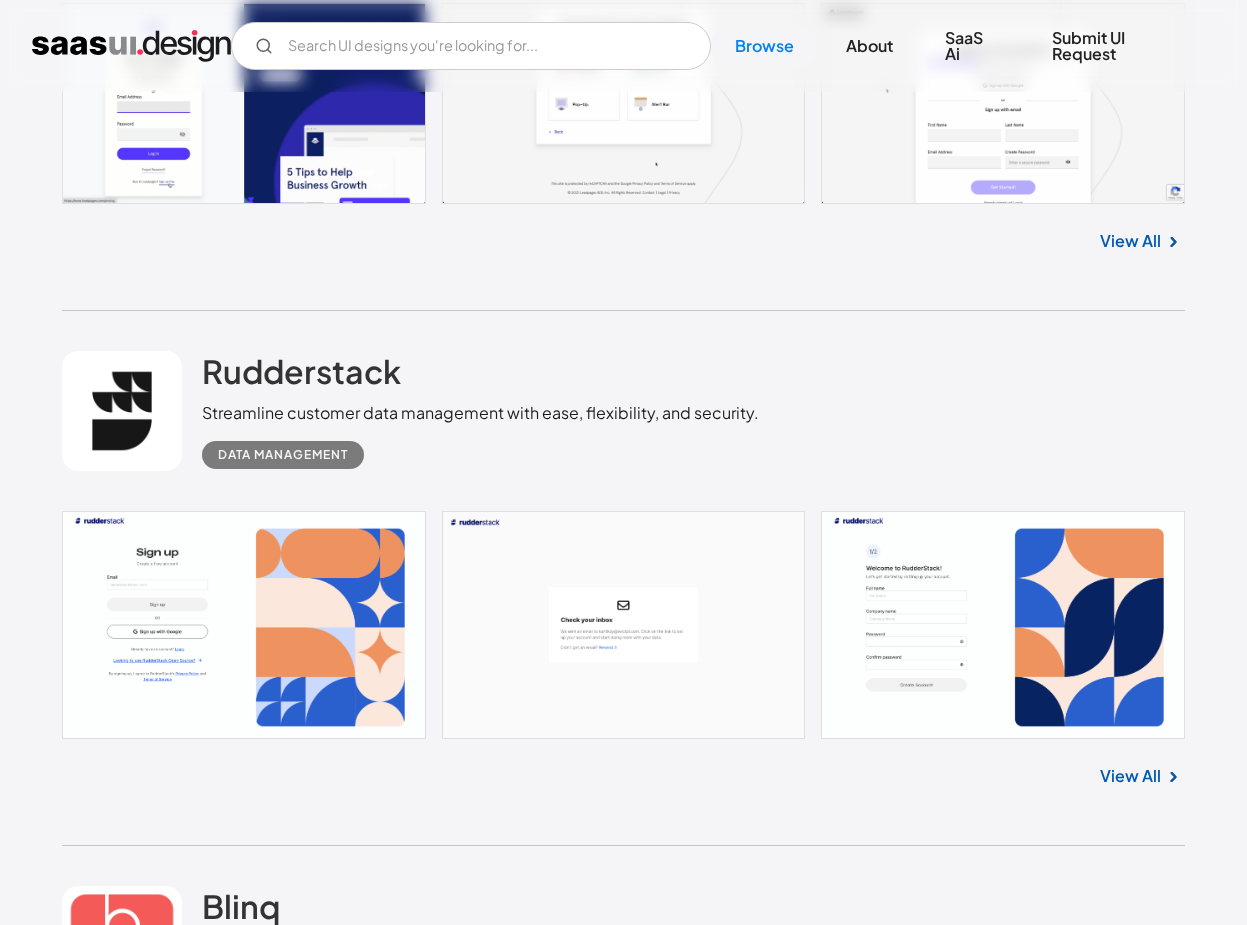 click at bounding box center (623, 625) 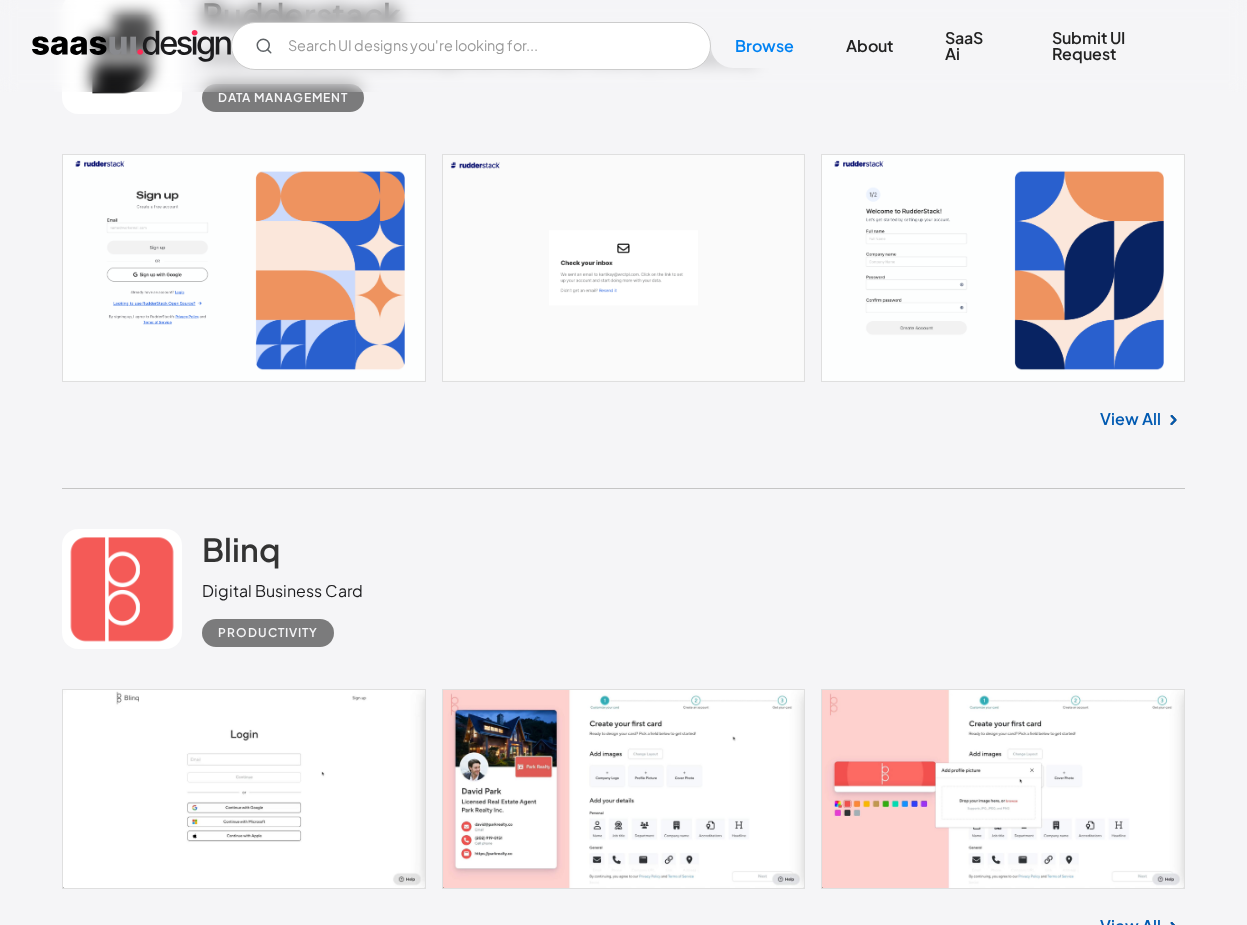 scroll, scrollTop: 2454, scrollLeft: 0, axis: vertical 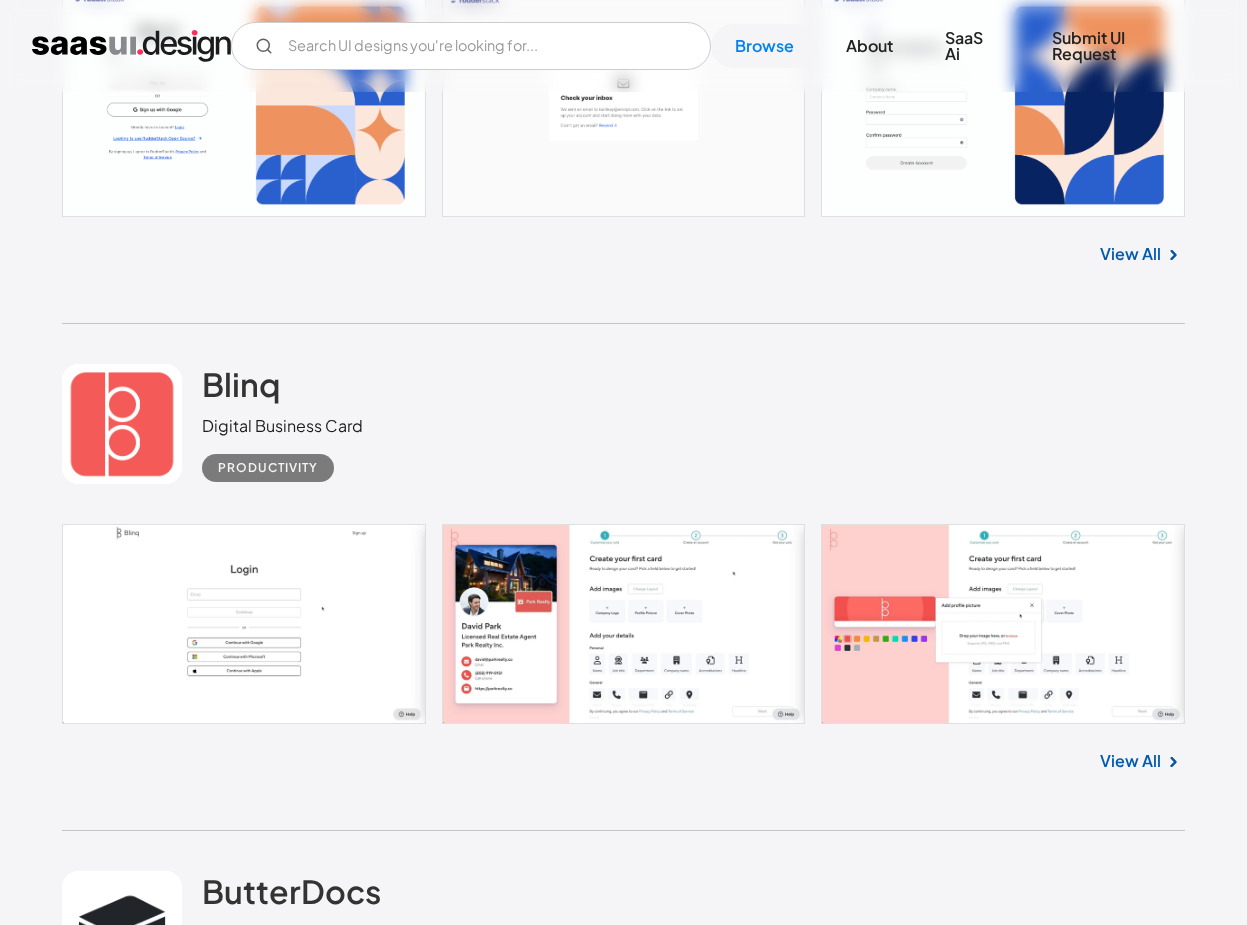 click at bounding box center [623, 624] 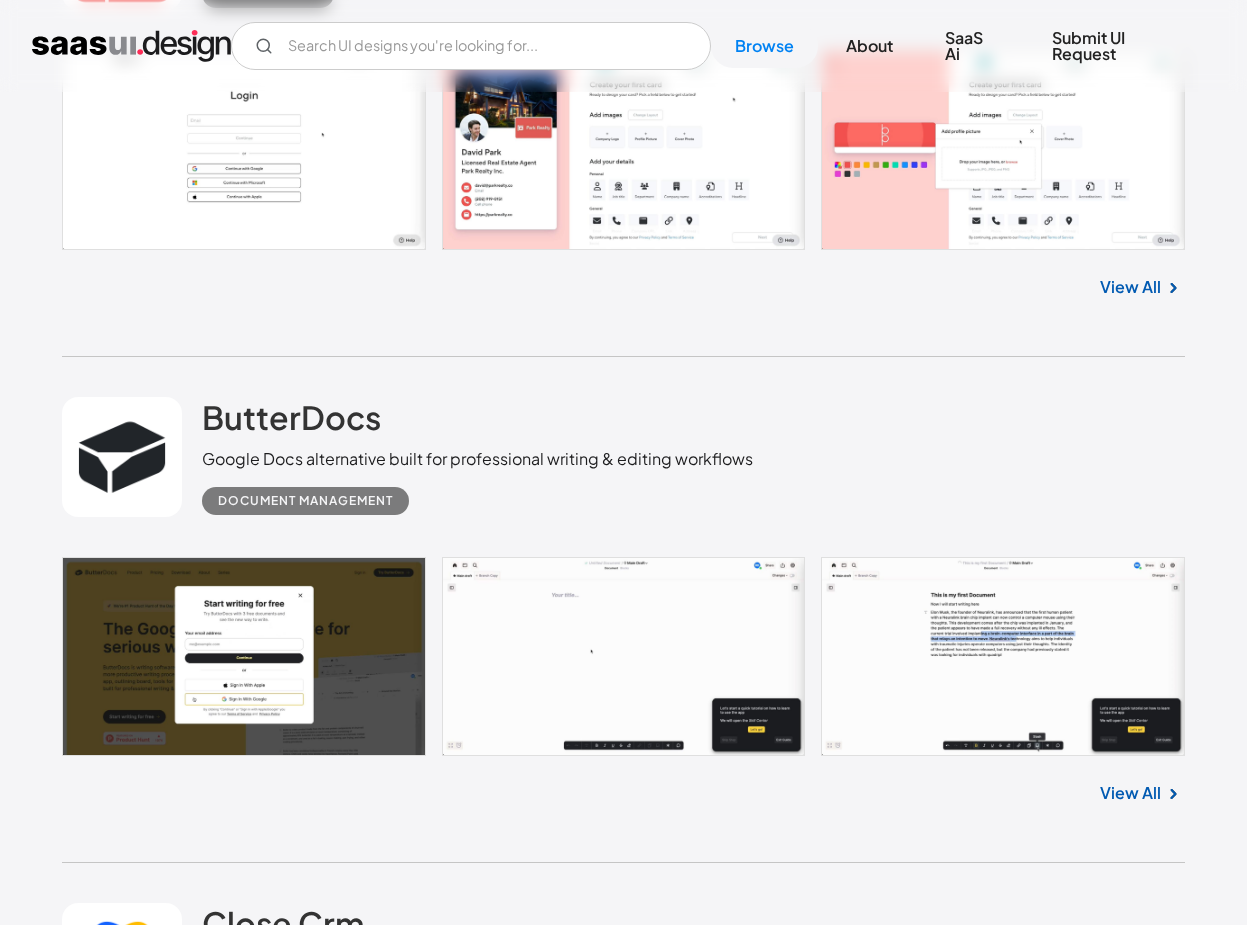 scroll, scrollTop: 3011, scrollLeft: 0, axis: vertical 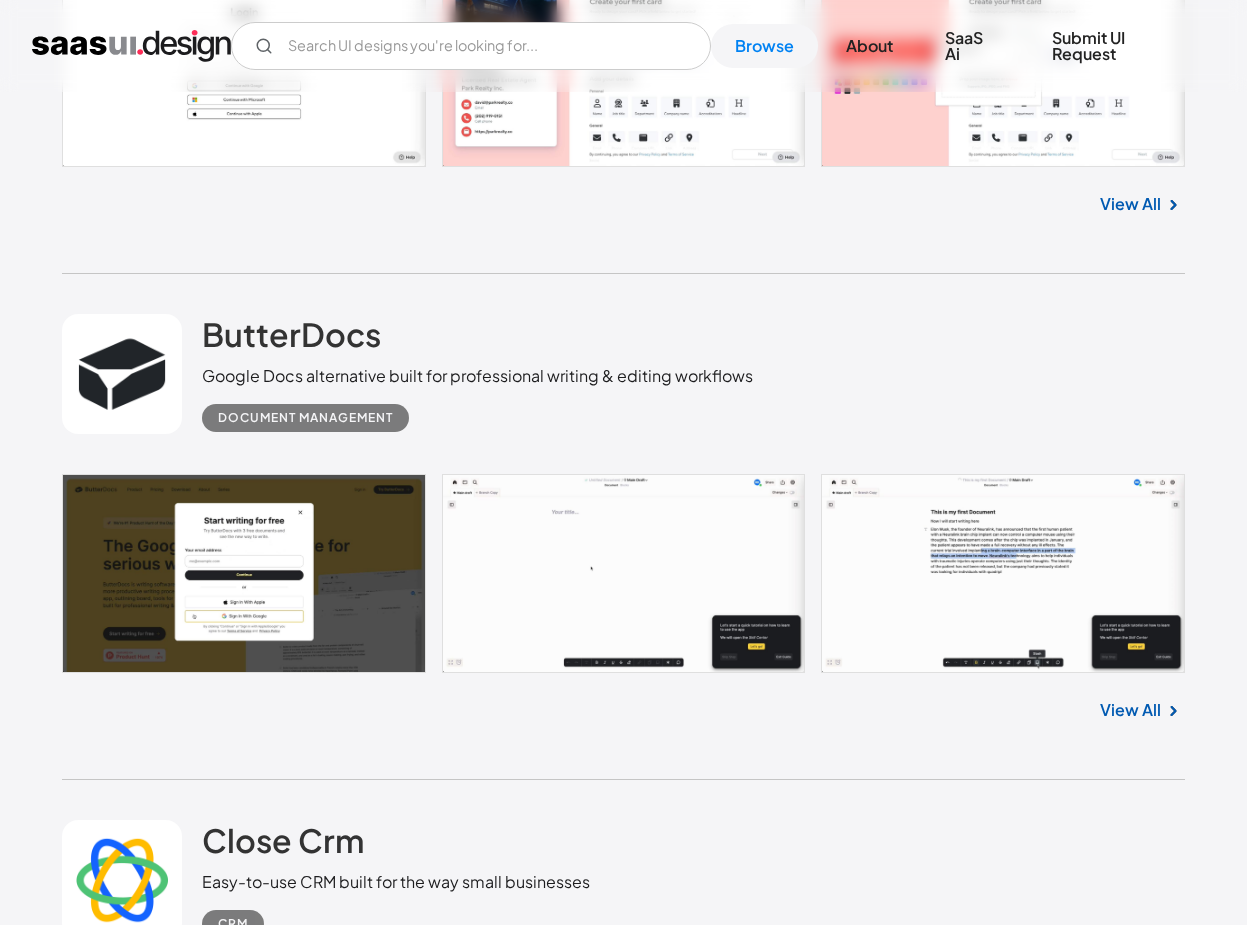 click at bounding box center [623, 574] 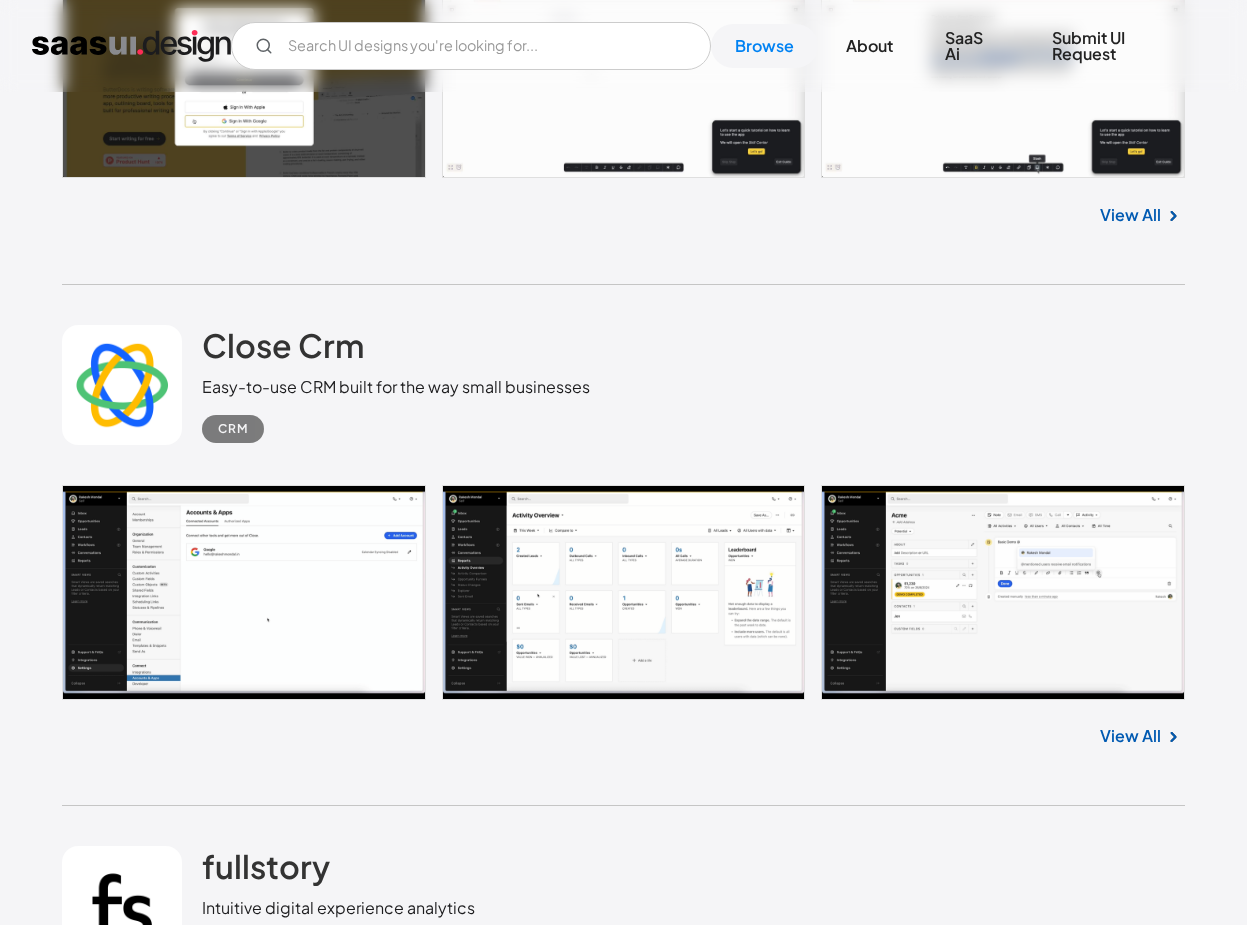 scroll, scrollTop: 3540, scrollLeft: 0, axis: vertical 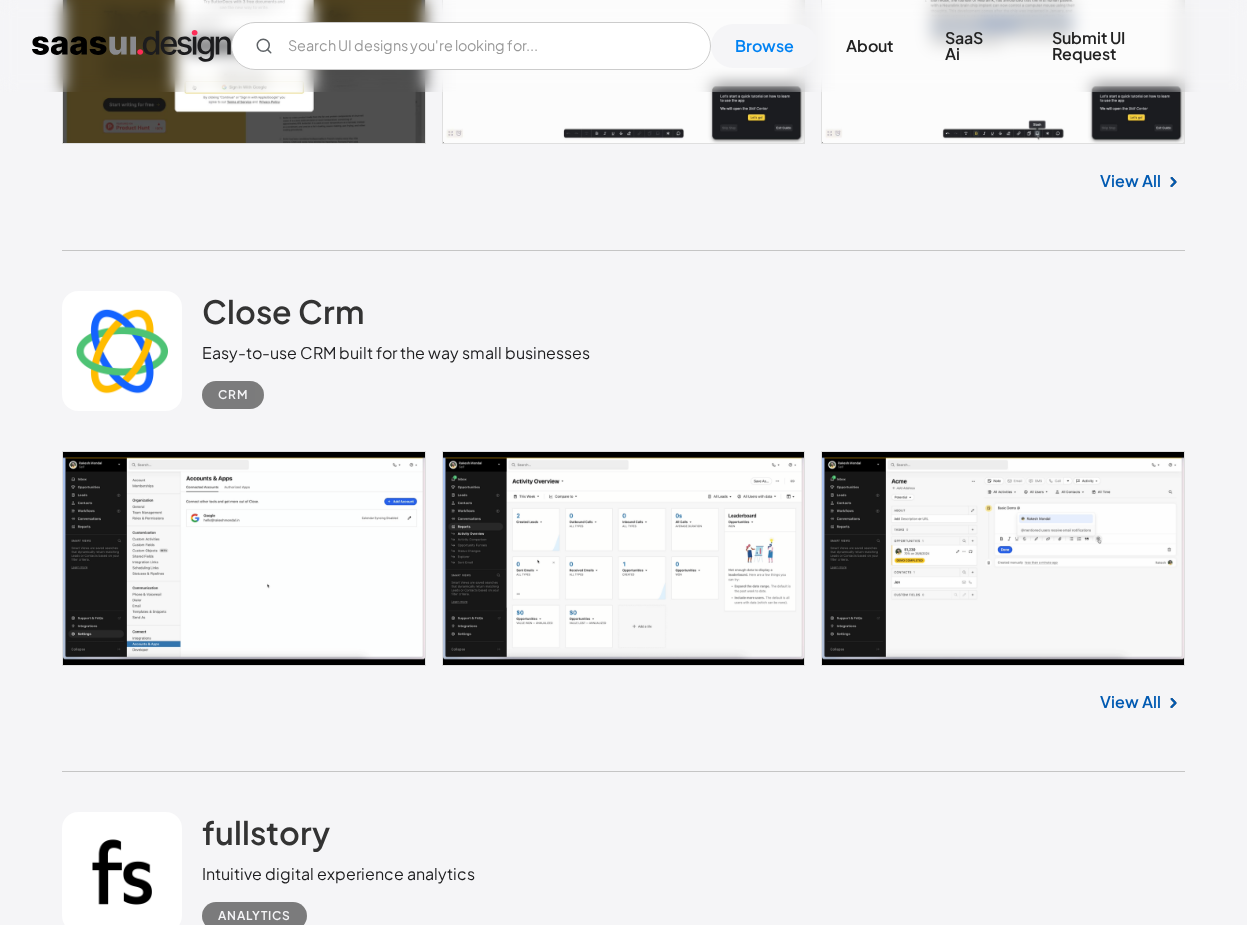 click at bounding box center [623, 558] 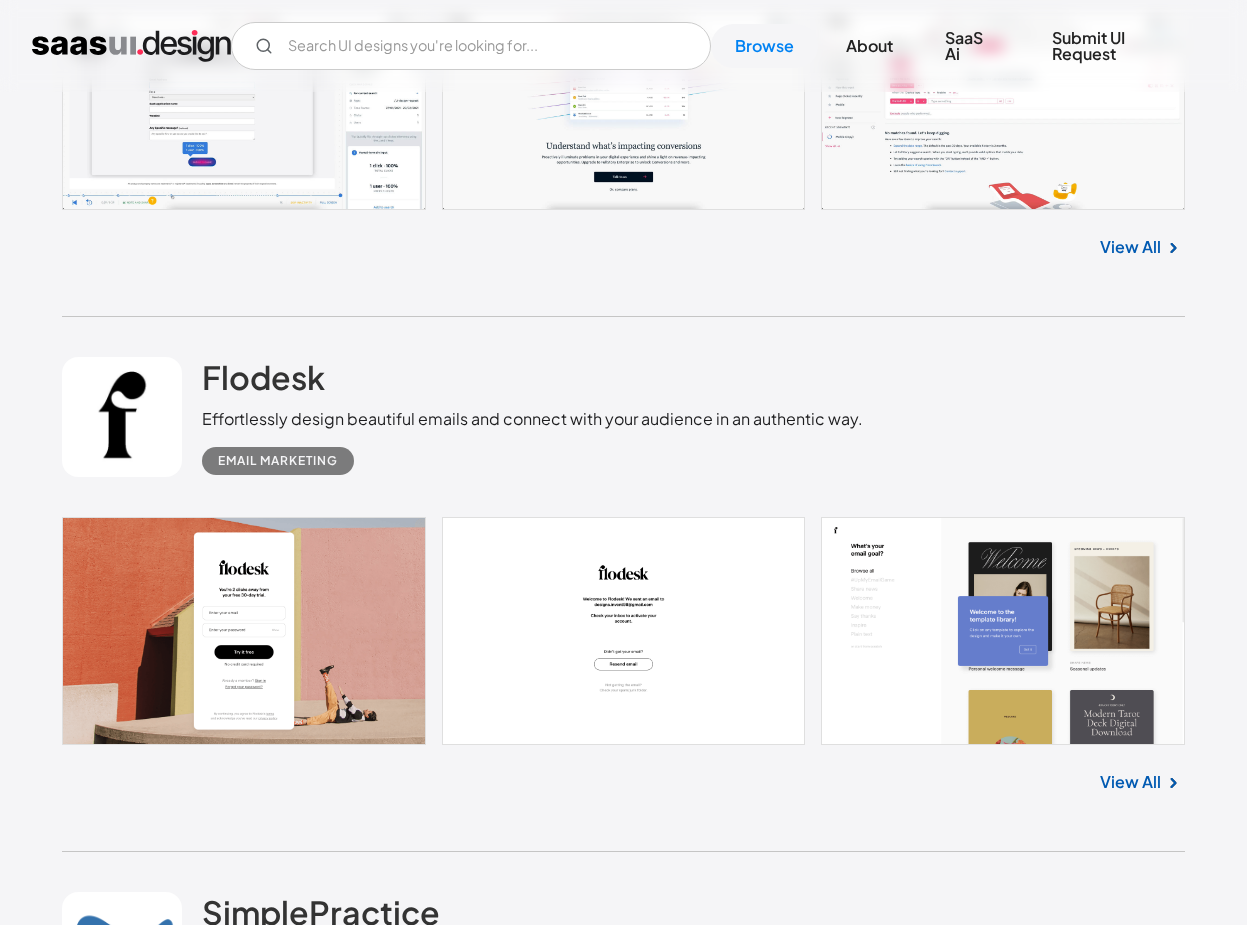 scroll, scrollTop: 4540, scrollLeft: 0, axis: vertical 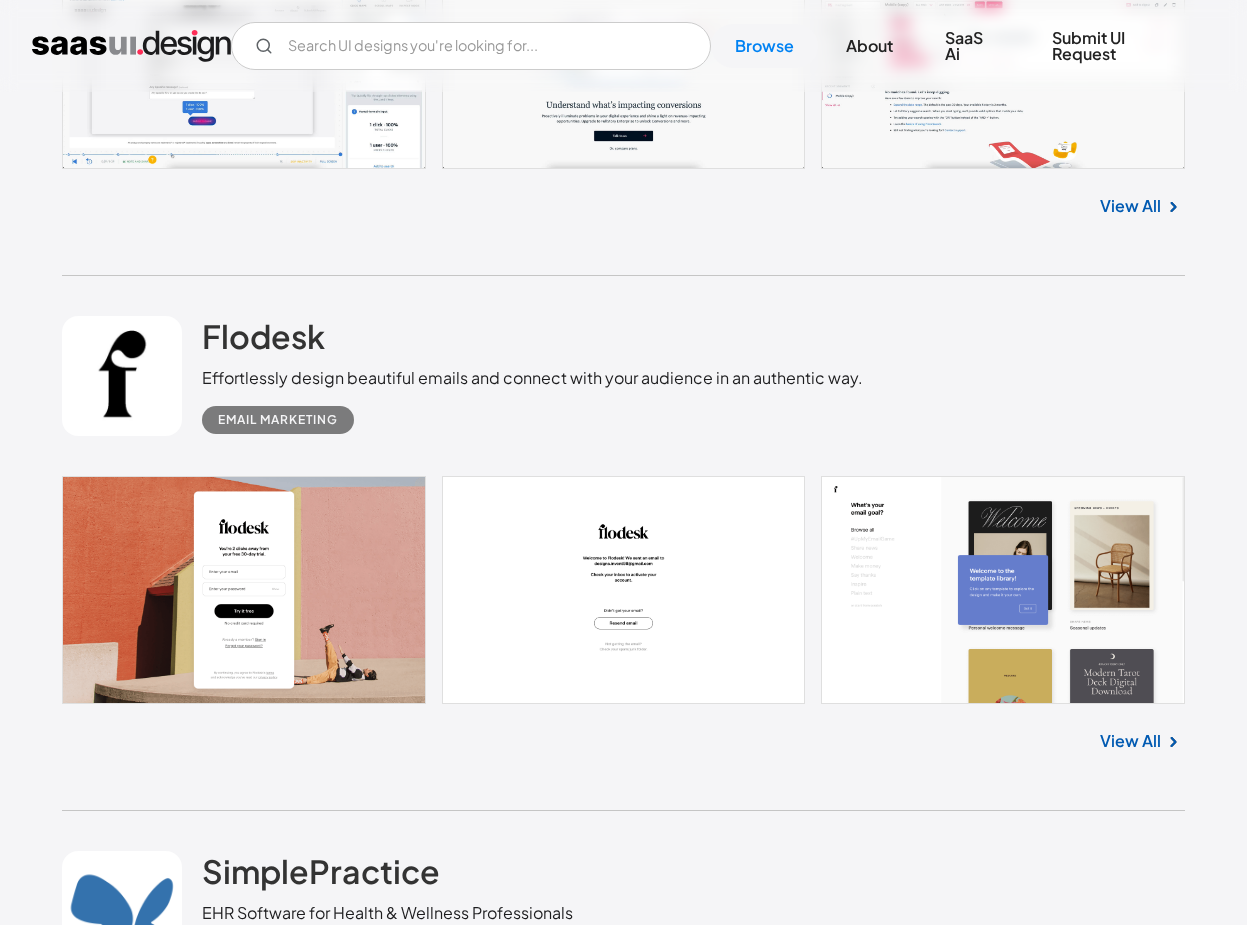 click at bounding box center [623, 590] 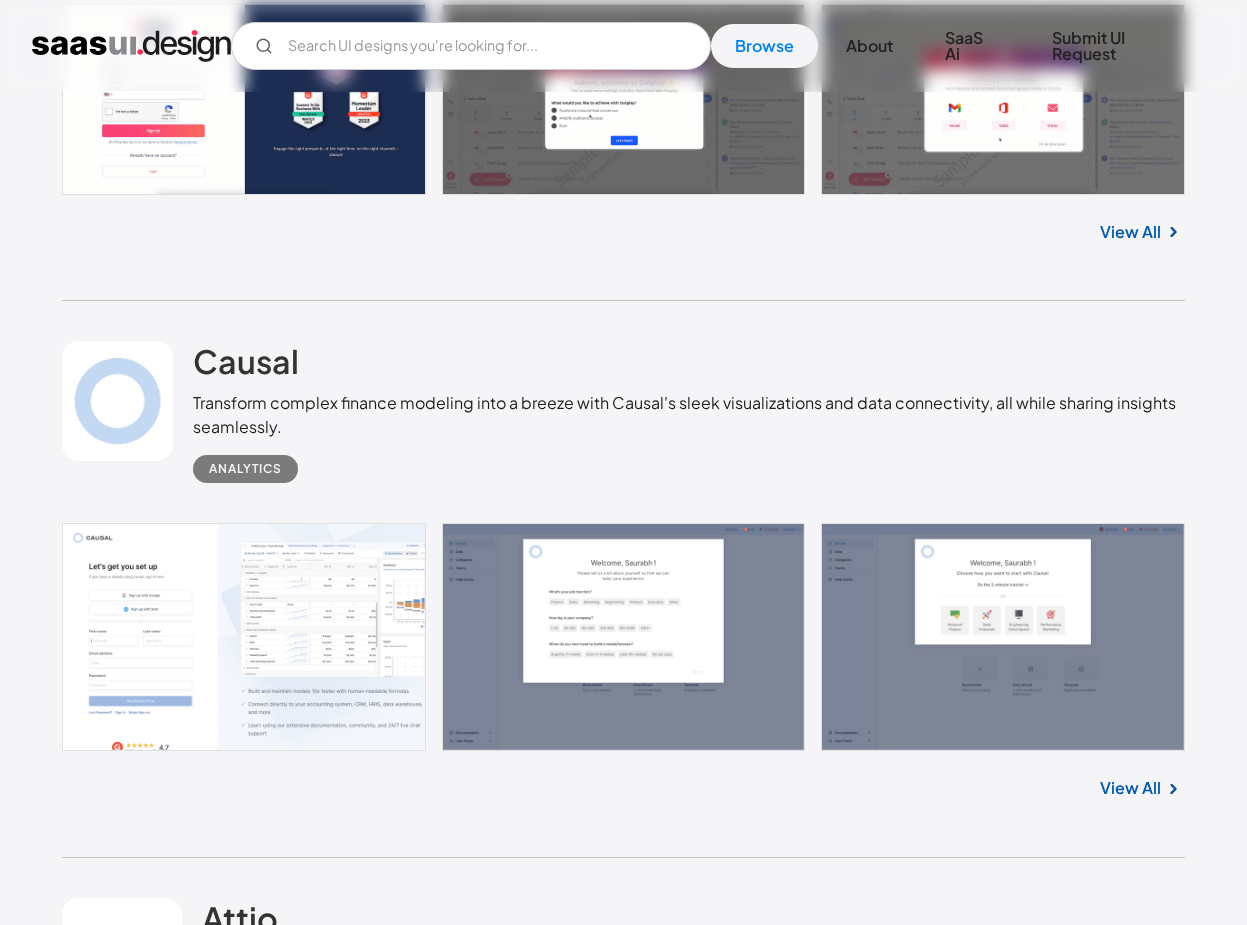 scroll, scrollTop: 7174, scrollLeft: 0, axis: vertical 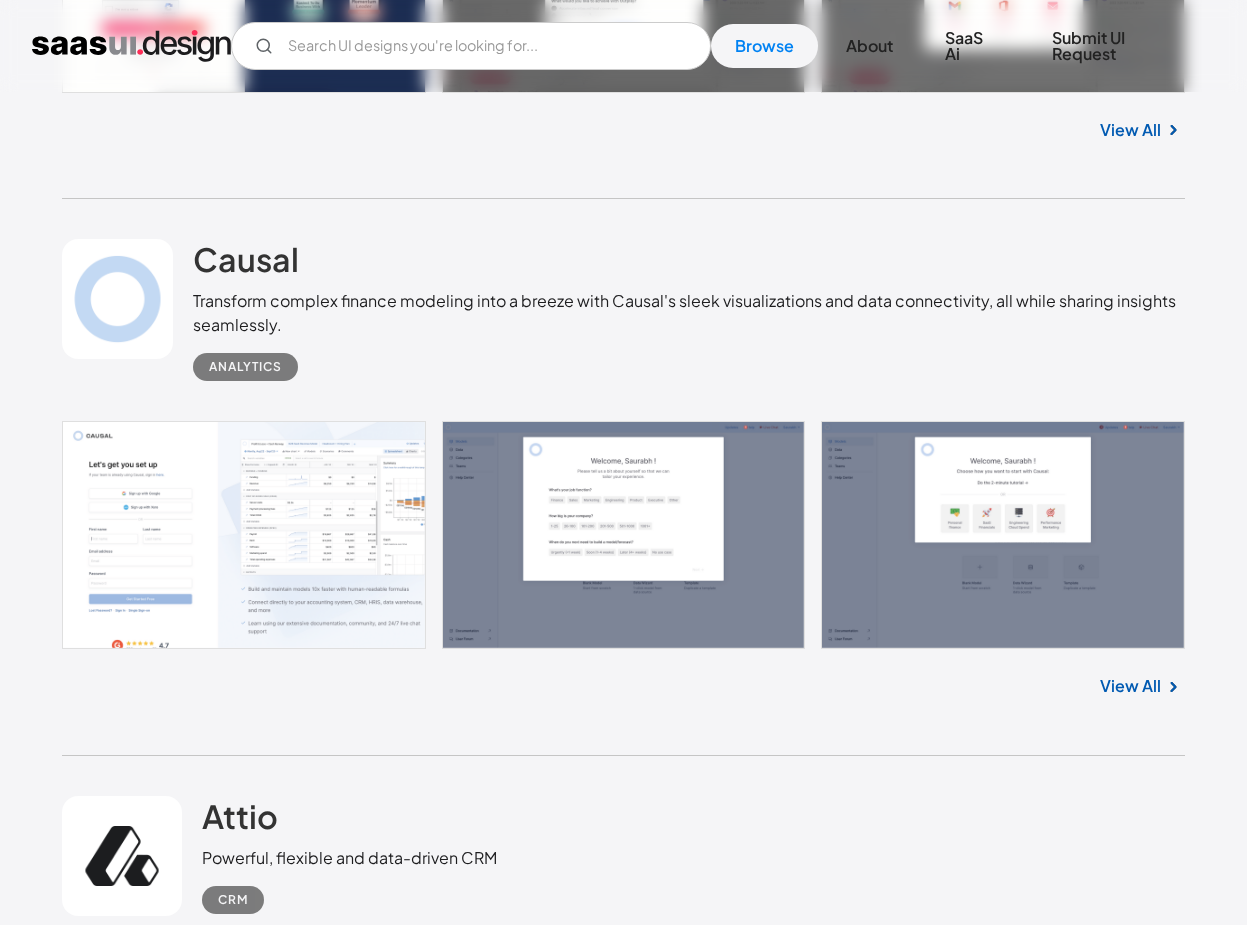 click at bounding box center (623, 535) 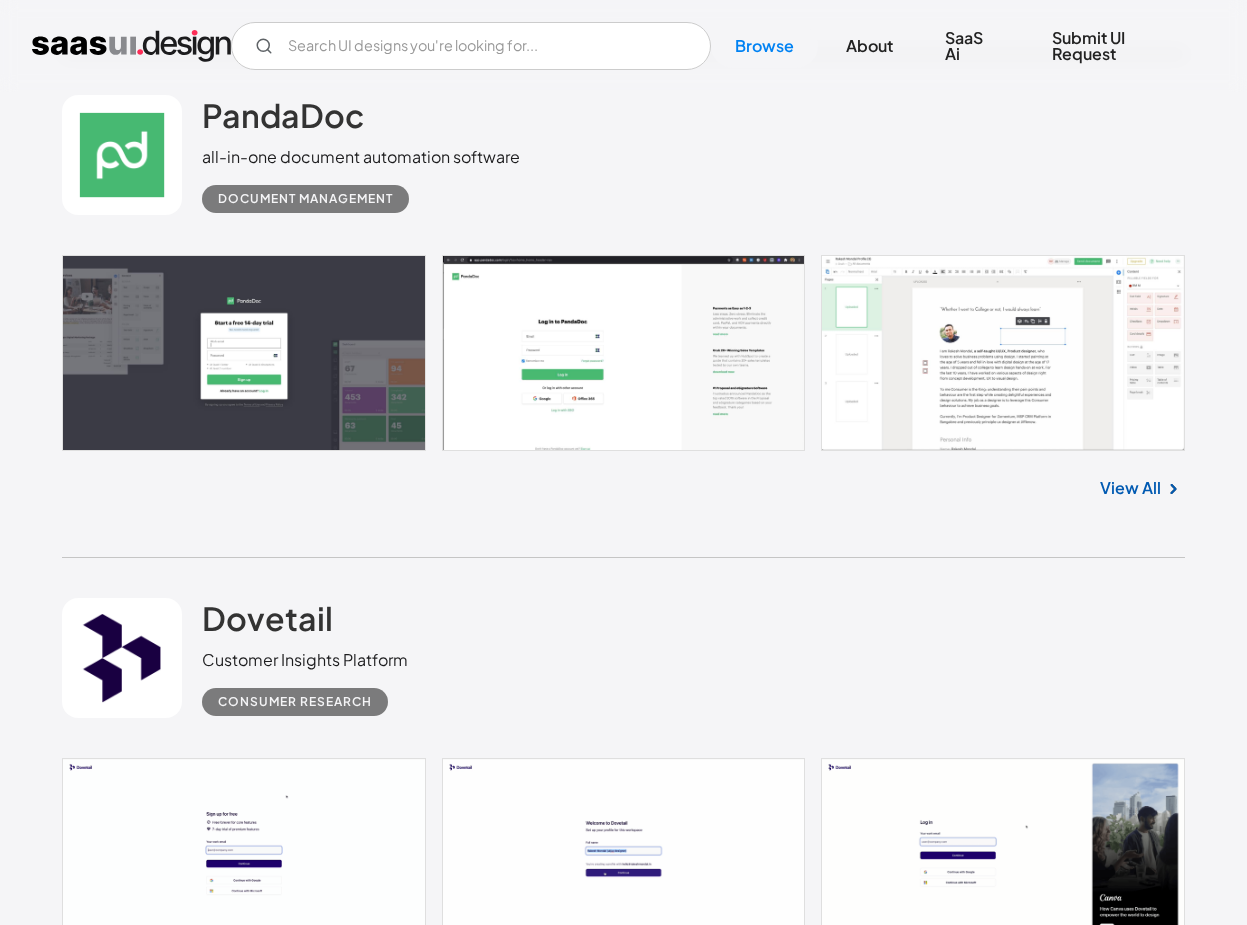 scroll, scrollTop: 9274, scrollLeft: 0, axis: vertical 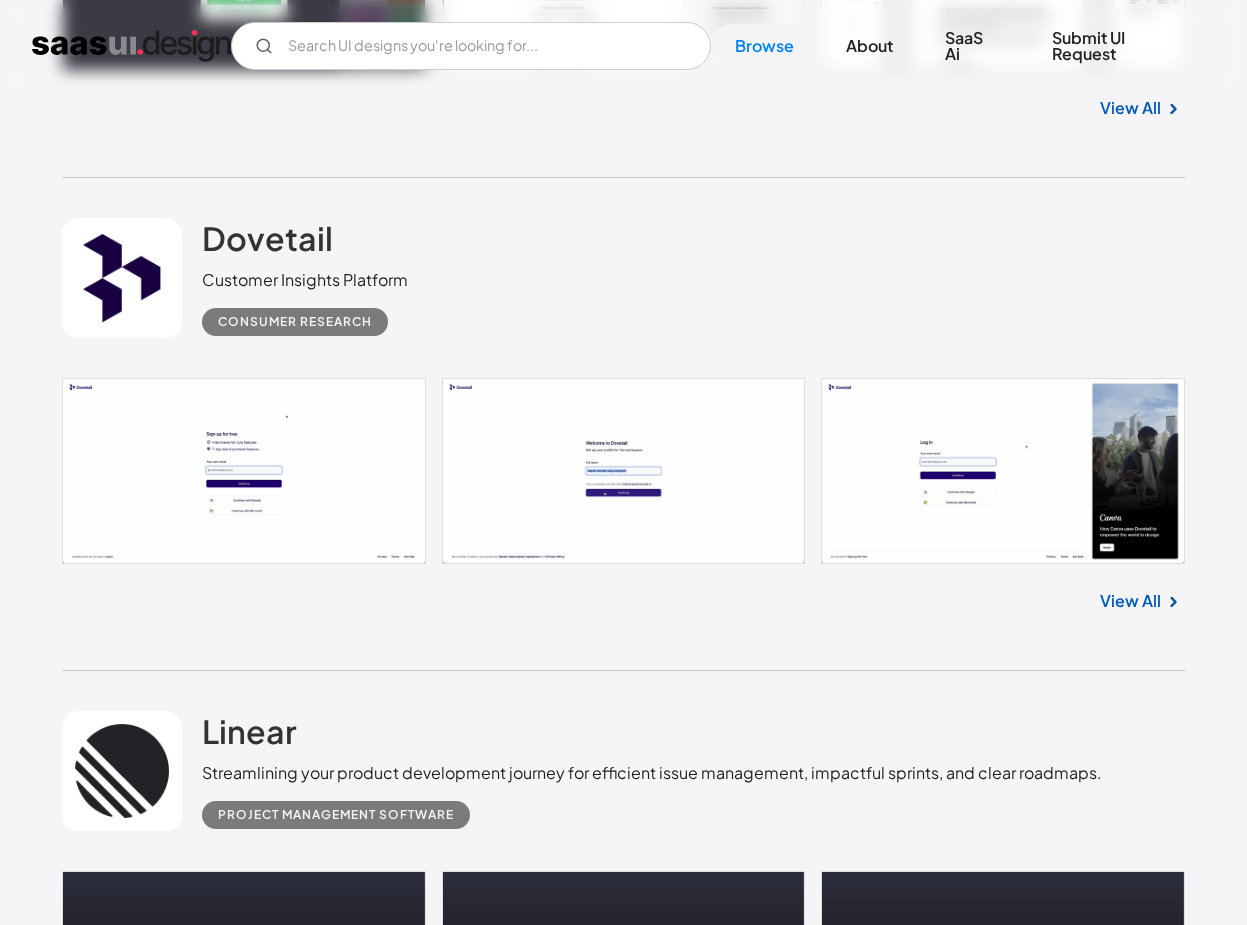 click at bounding box center (623, 471) 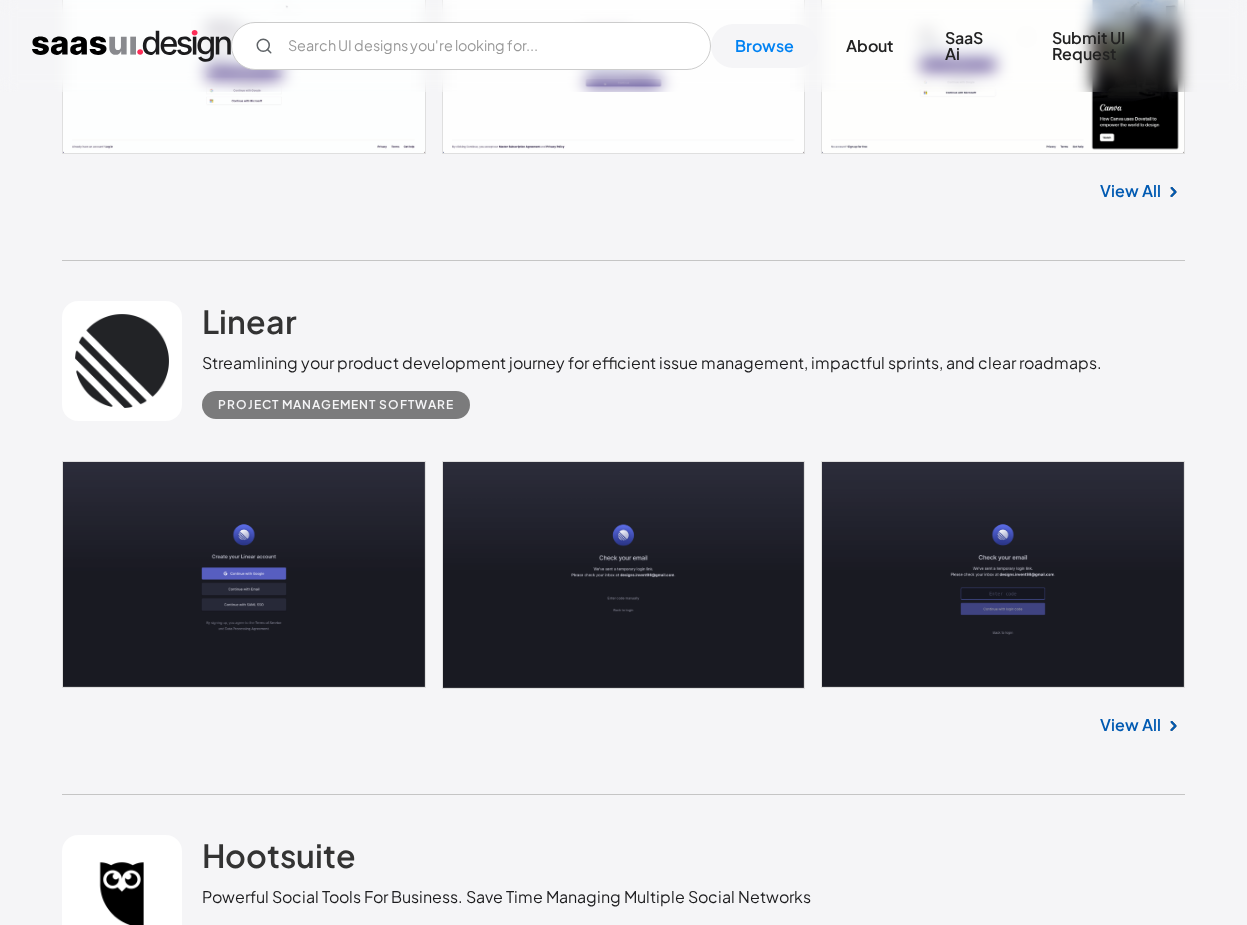click at bounding box center [623, 575] 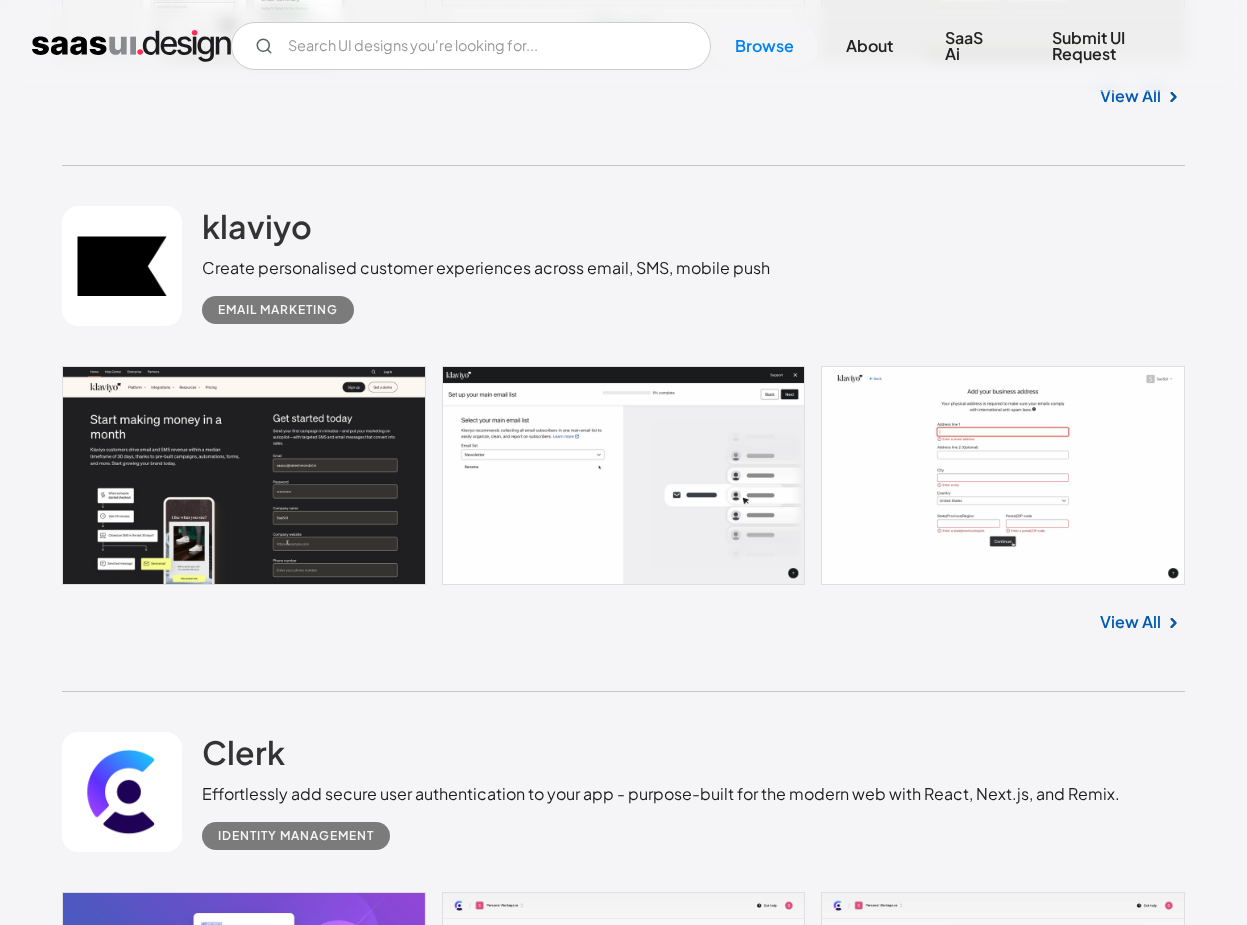 scroll, scrollTop: 10885, scrollLeft: 0, axis: vertical 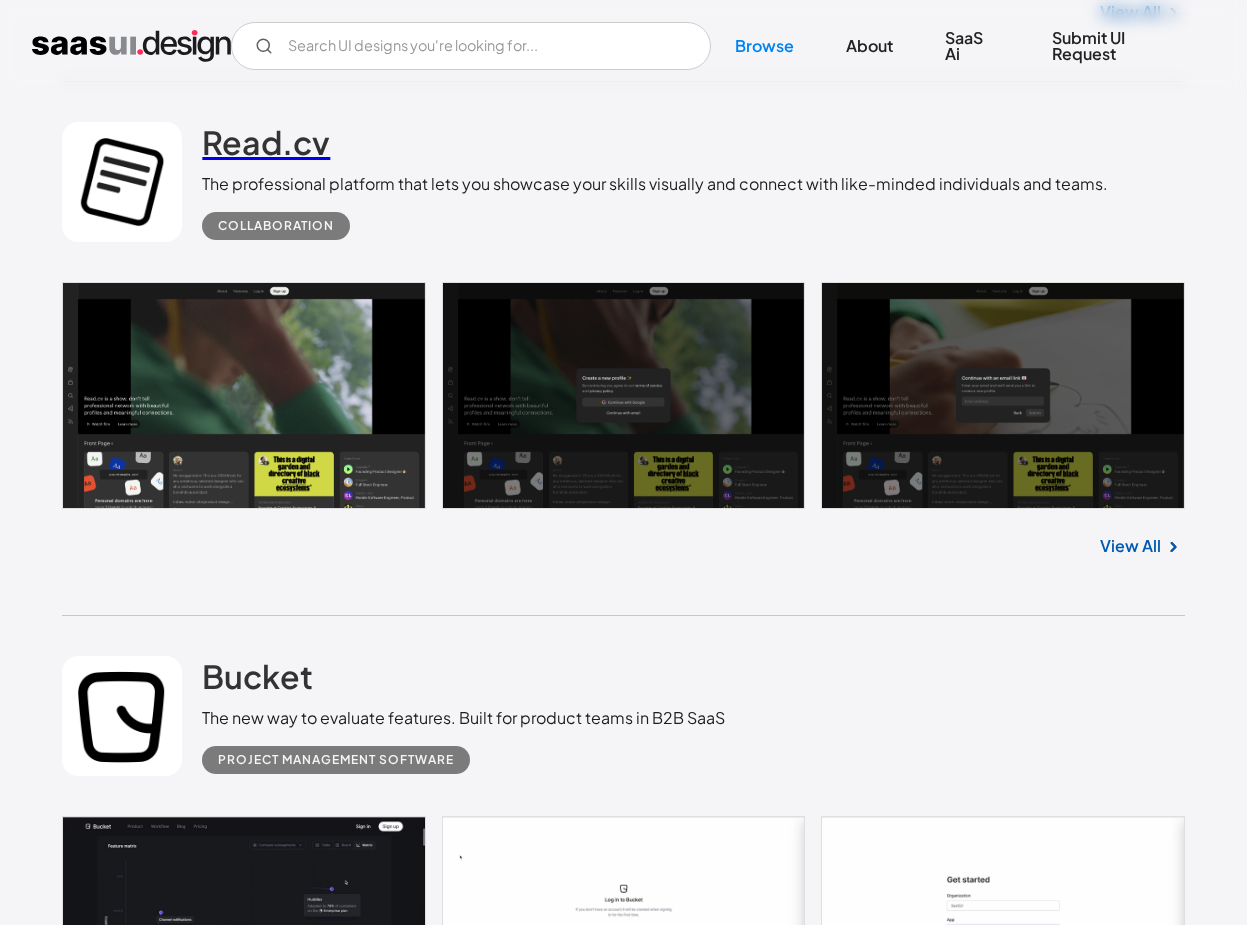 click on "Read.cv" at bounding box center [266, 147] 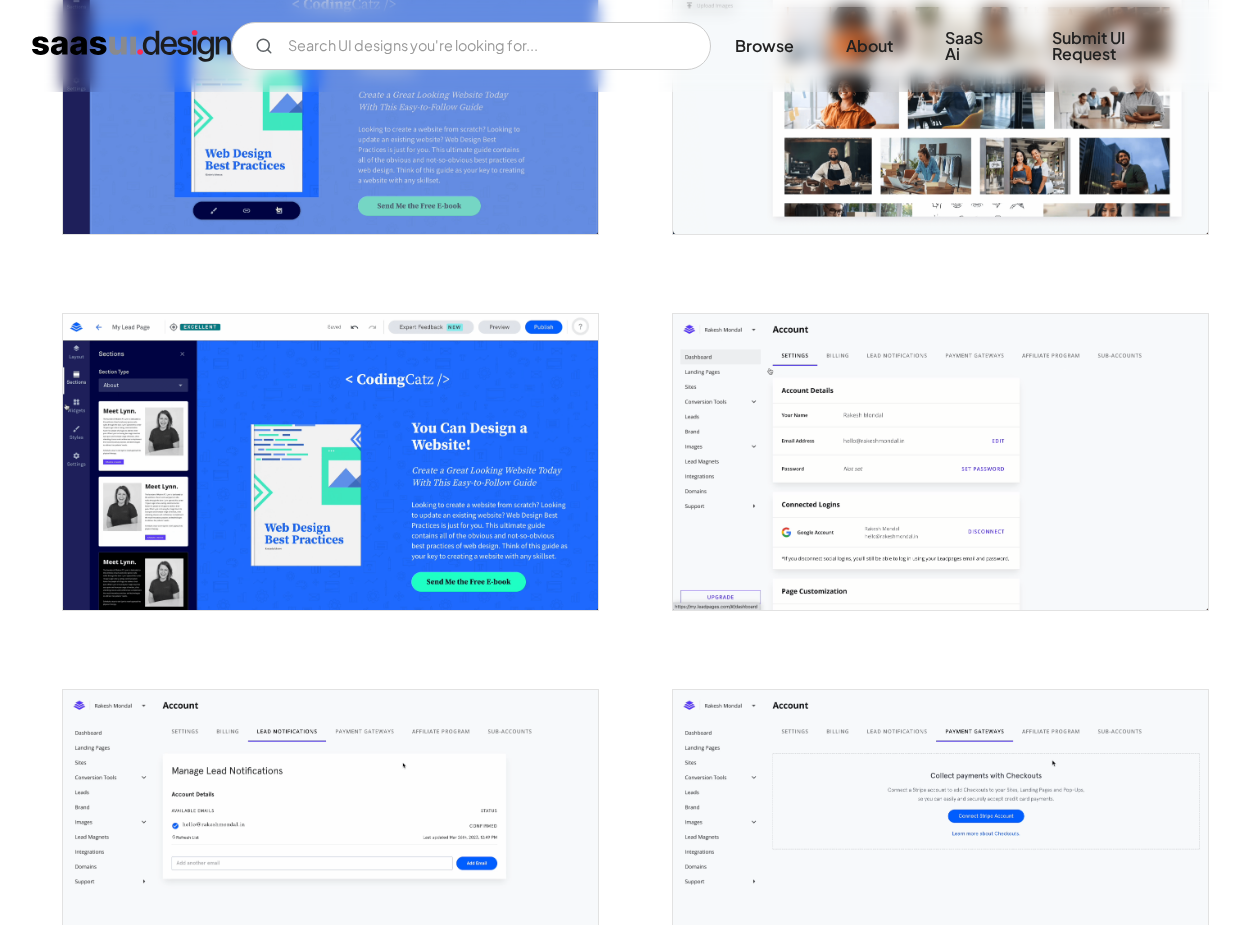 scroll, scrollTop: 2475, scrollLeft: 0, axis: vertical 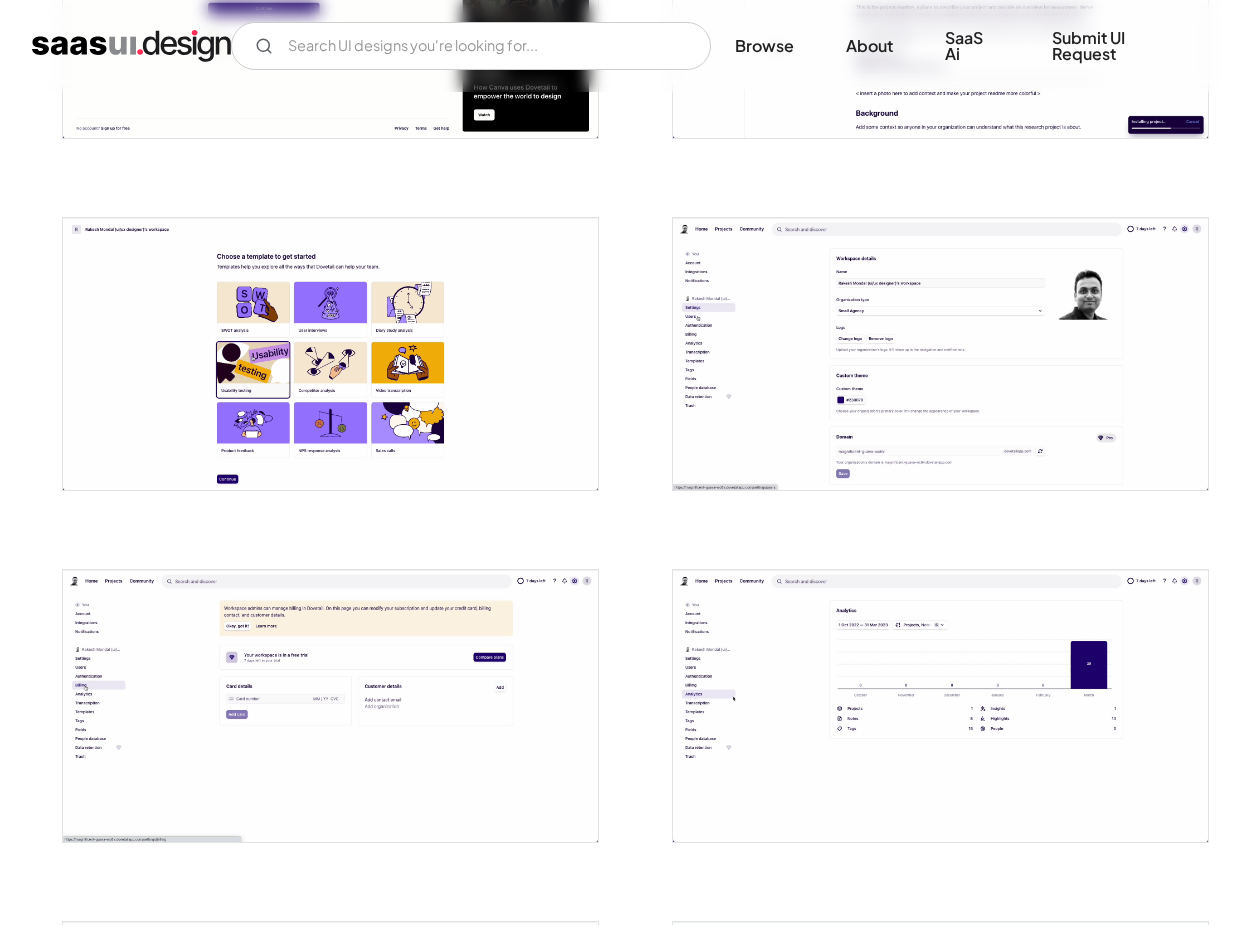click at bounding box center (330, 354) 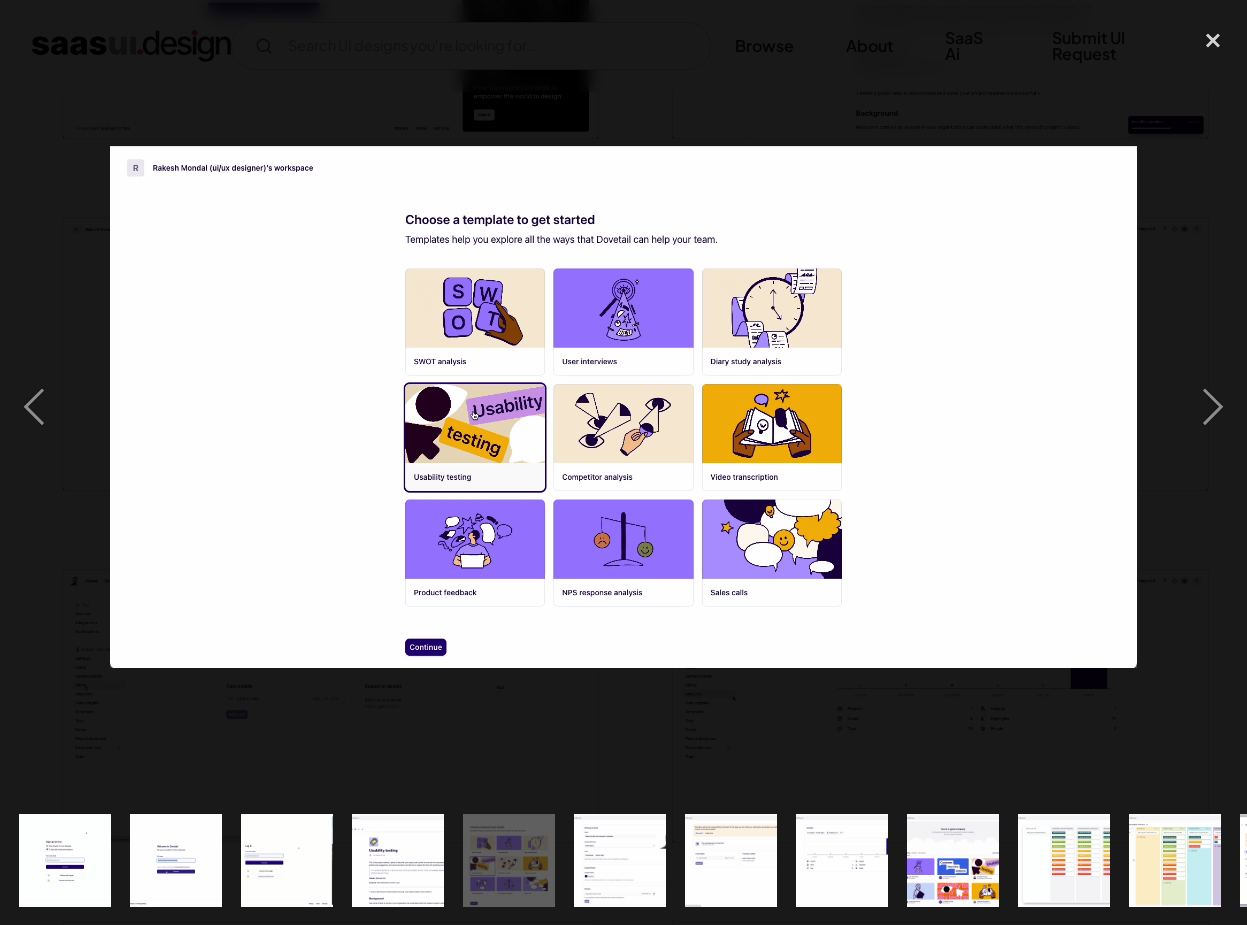 click at bounding box center (953, 860) 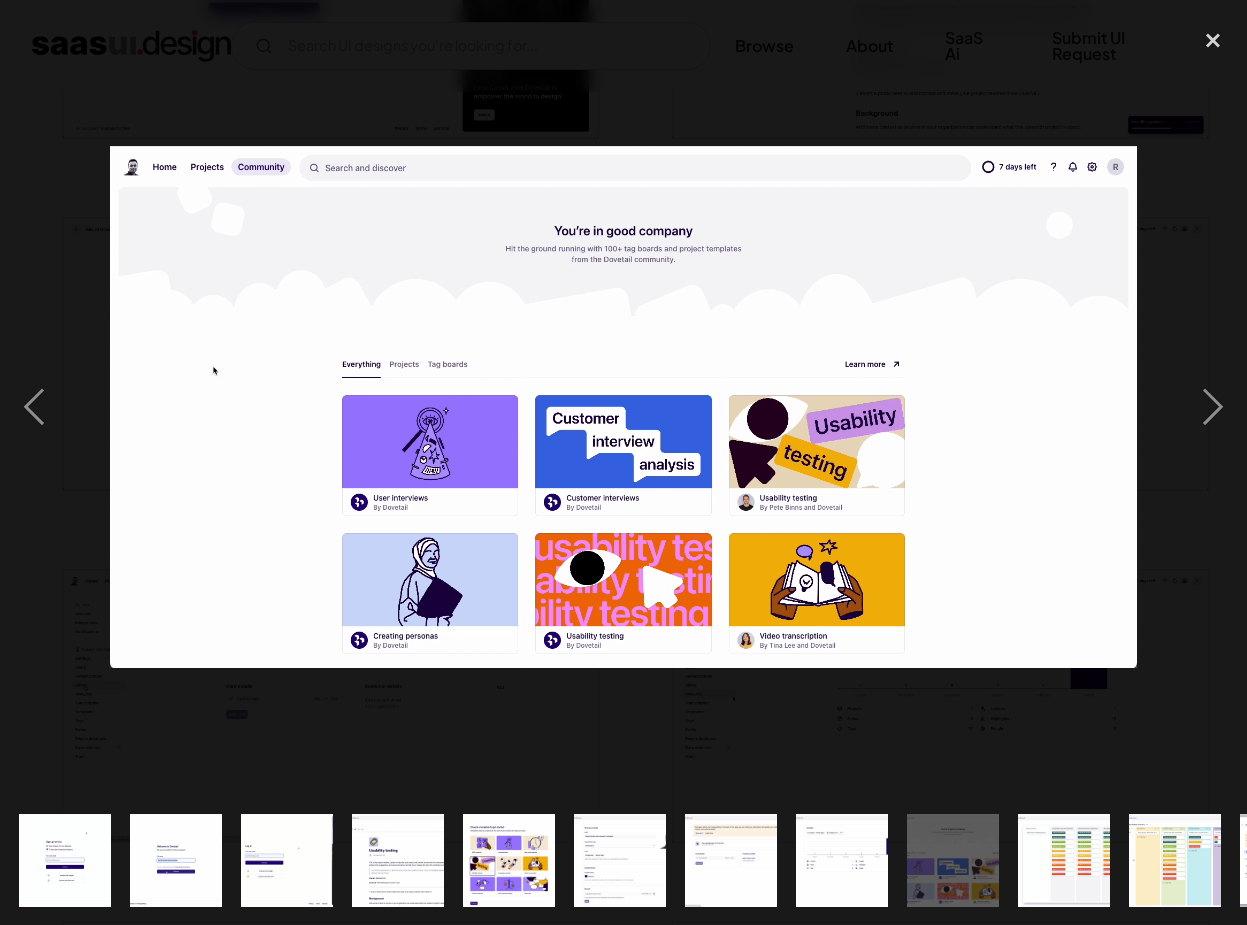 click at bounding box center [623, 407] 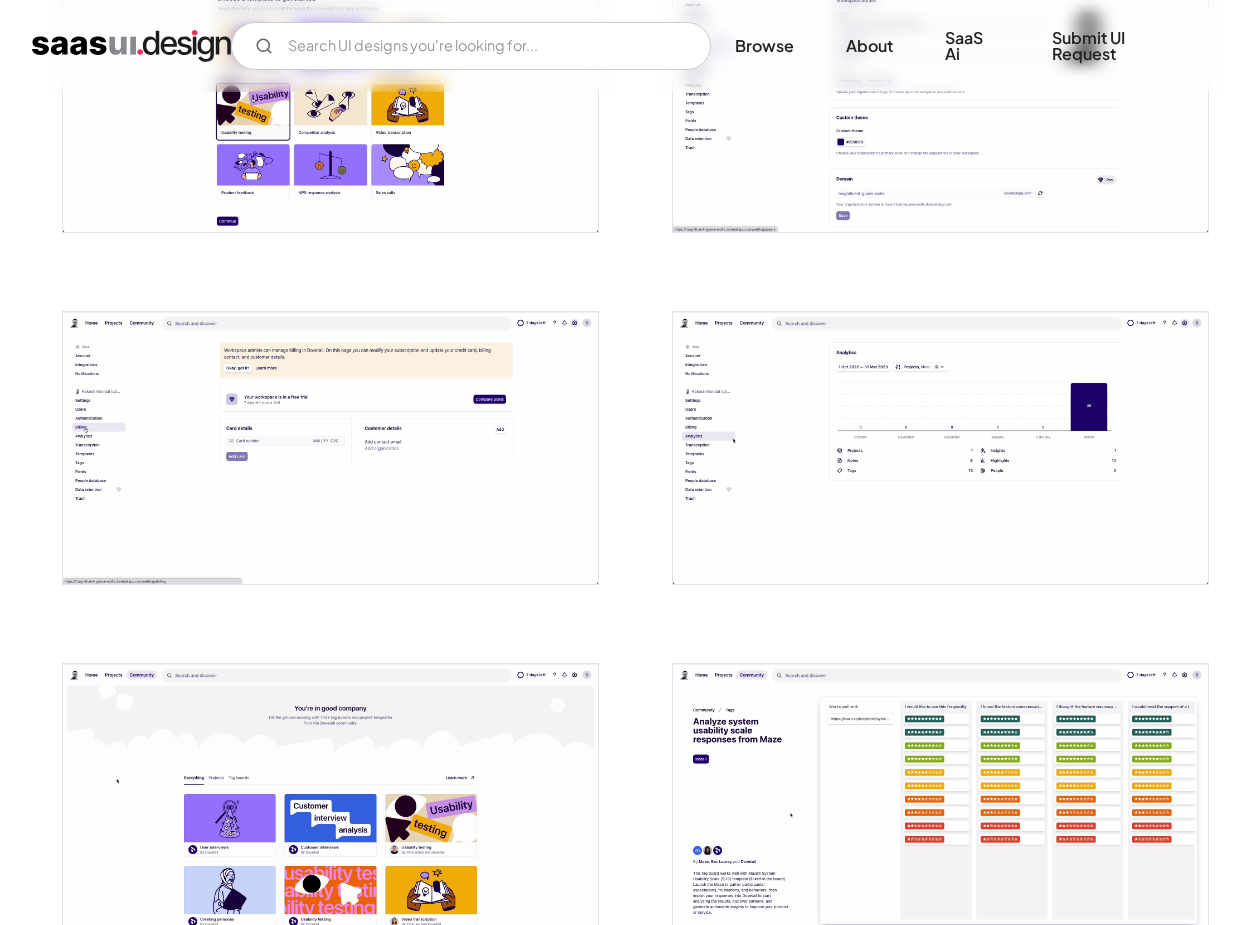 scroll, scrollTop: 1354, scrollLeft: 0, axis: vertical 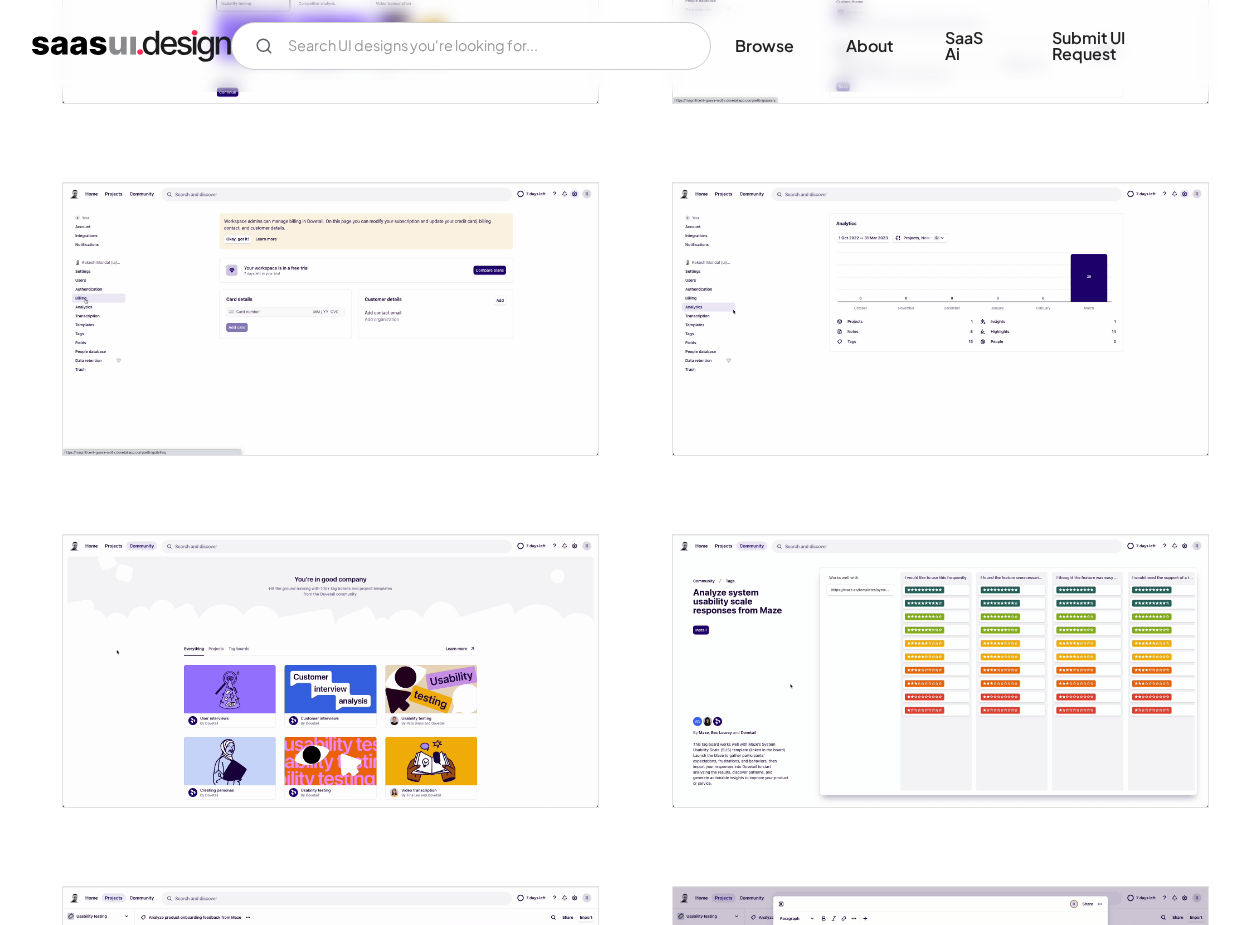 click at bounding box center (330, 671) 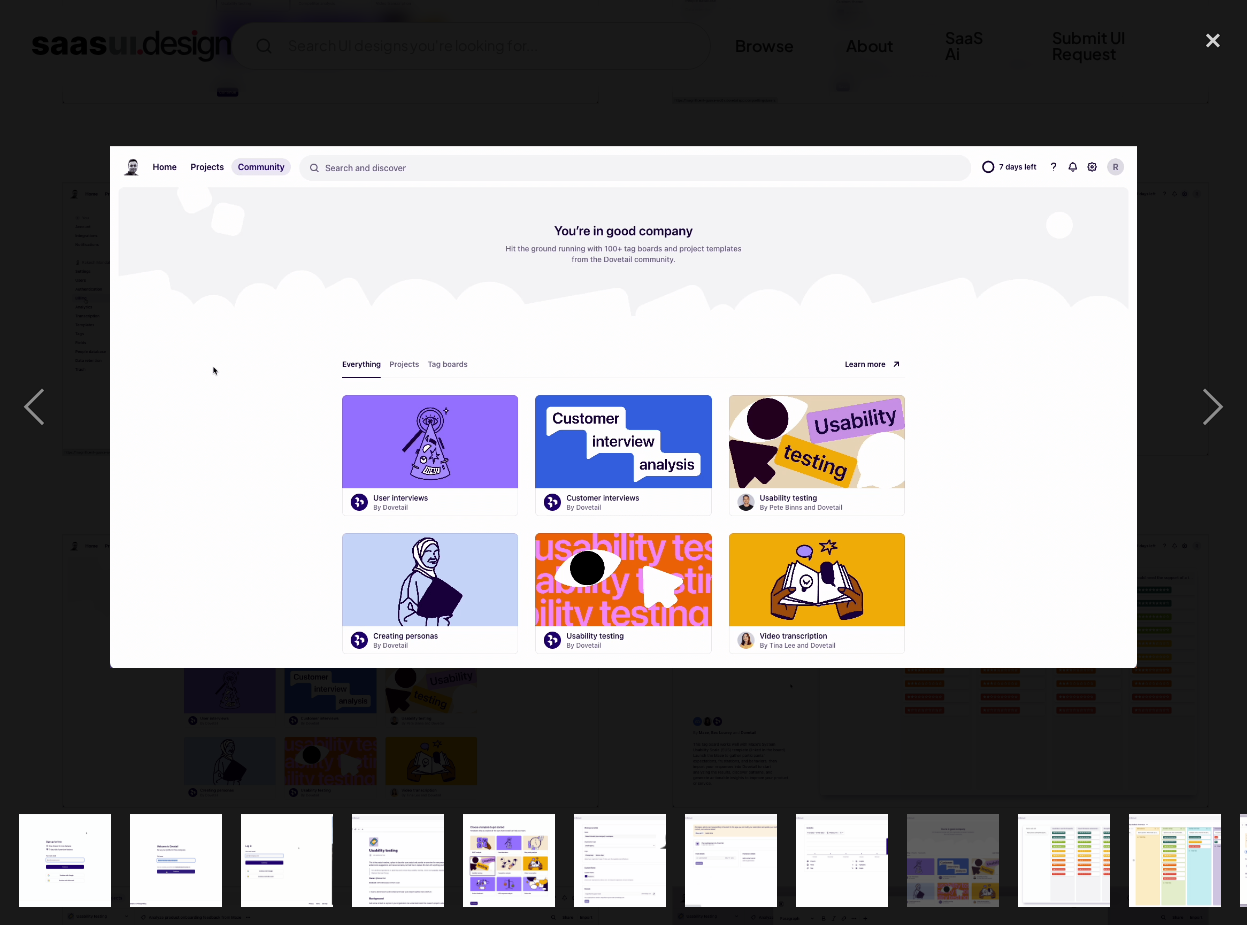 click at bounding box center [623, 407] 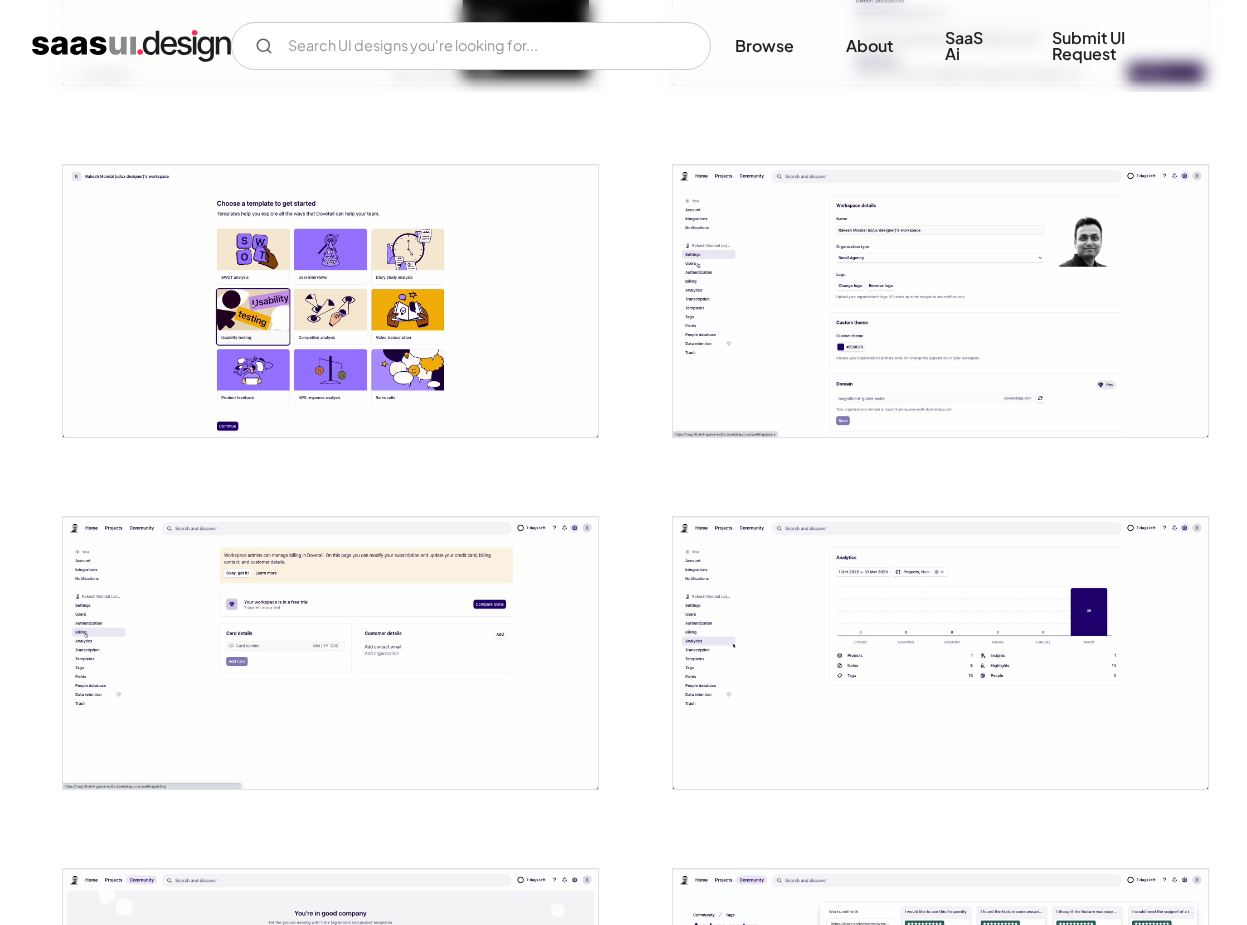 scroll, scrollTop: 1016, scrollLeft: 0, axis: vertical 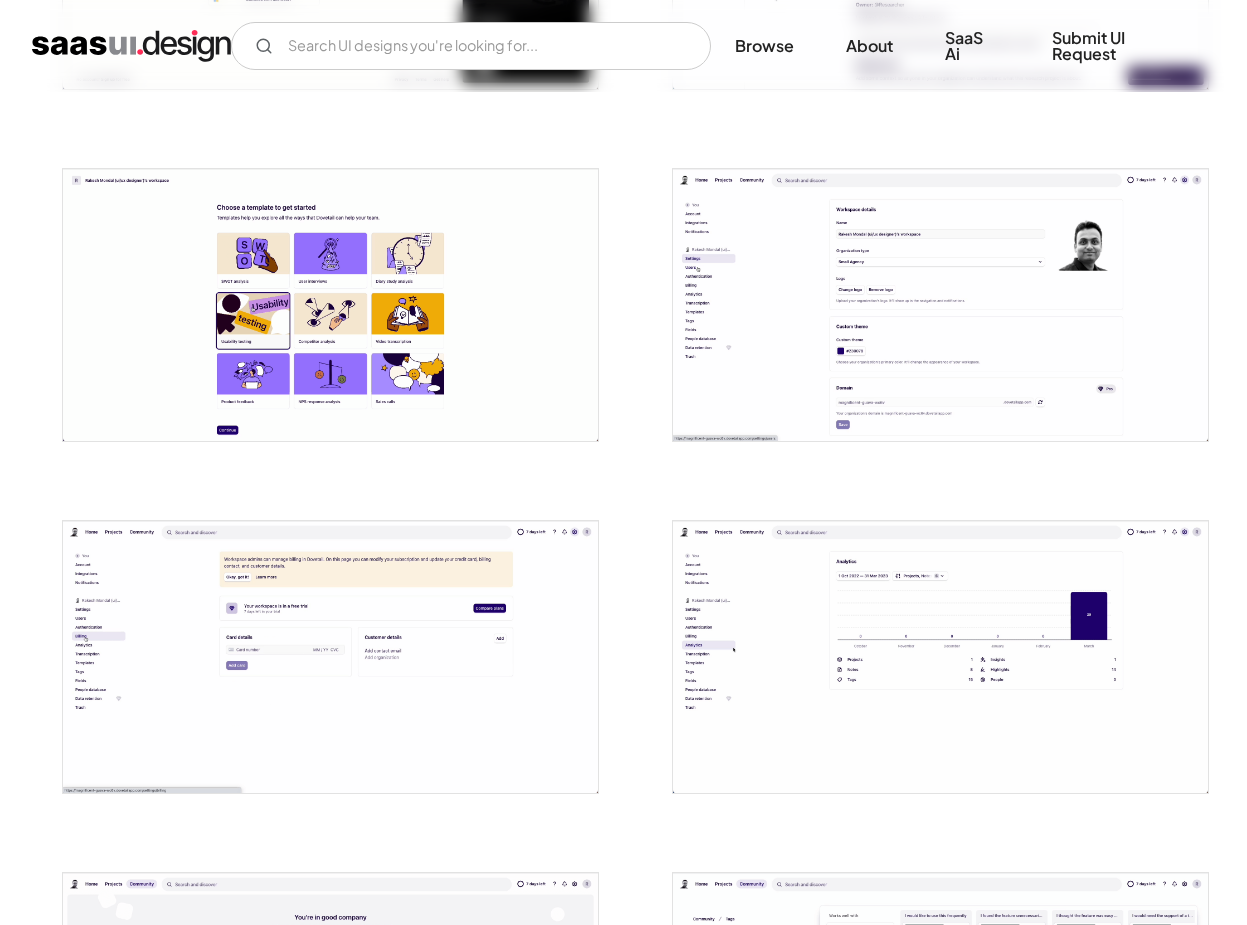click at bounding box center (330, 305) 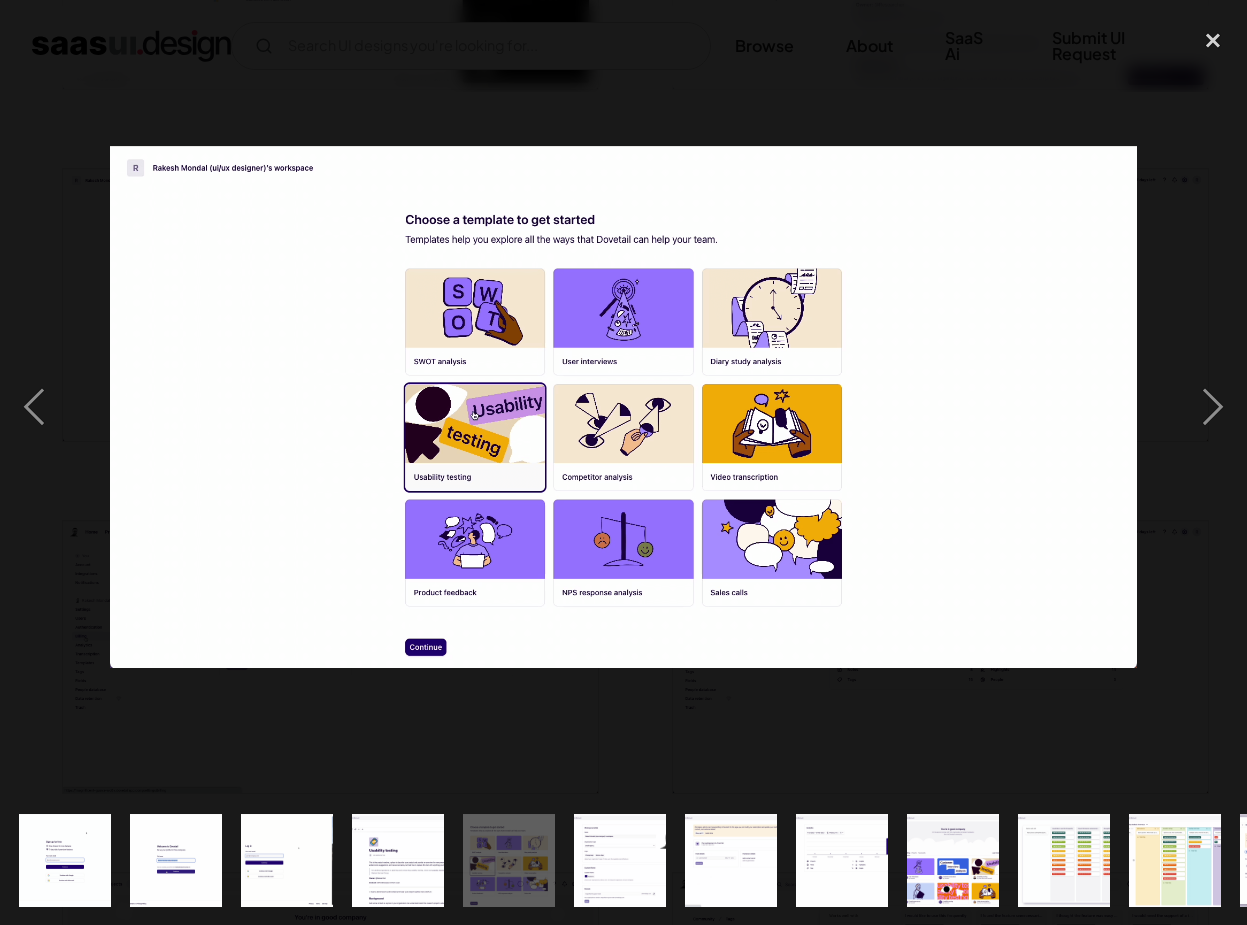 click at bounding box center [623, 407] 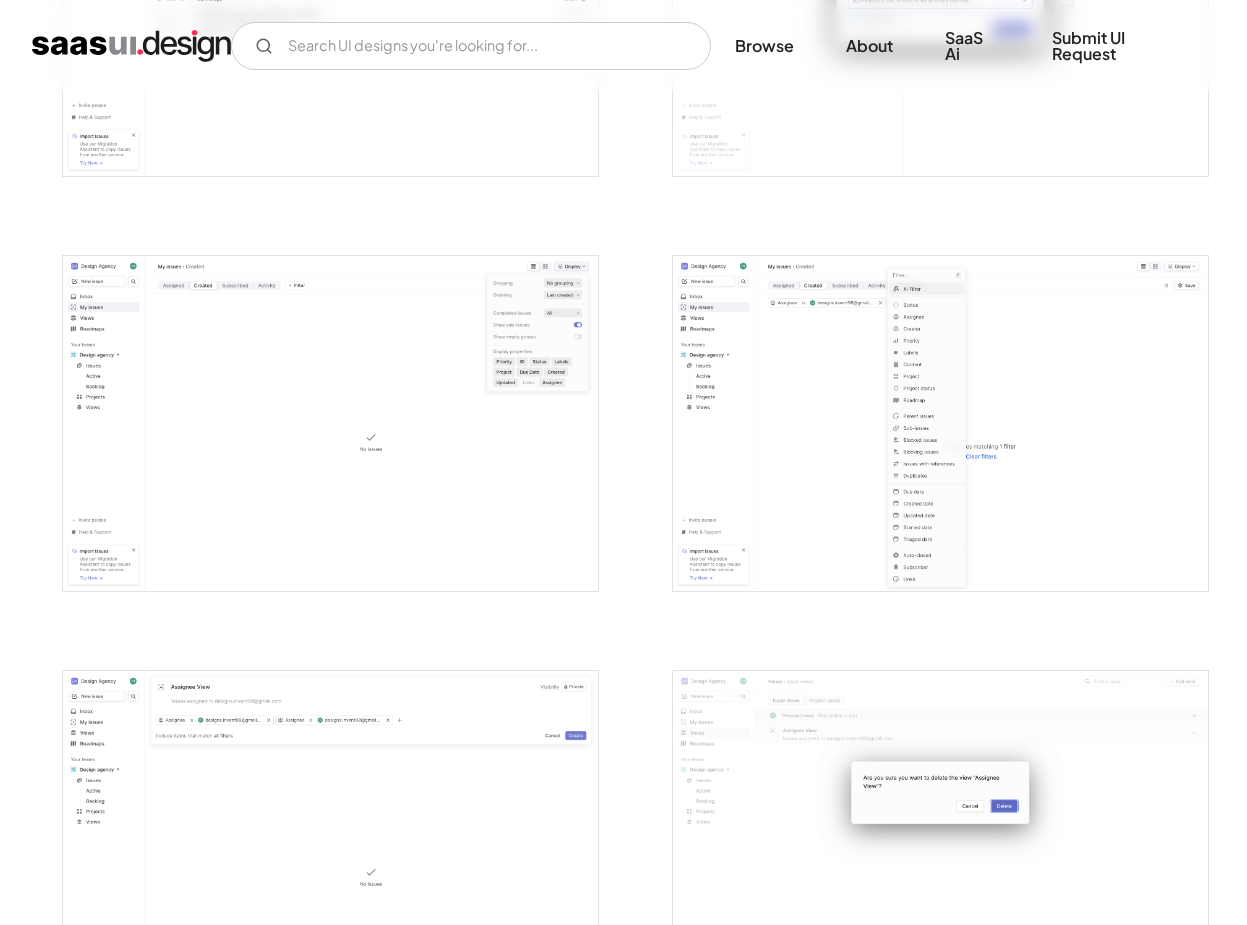 scroll, scrollTop: 2331, scrollLeft: 0, axis: vertical 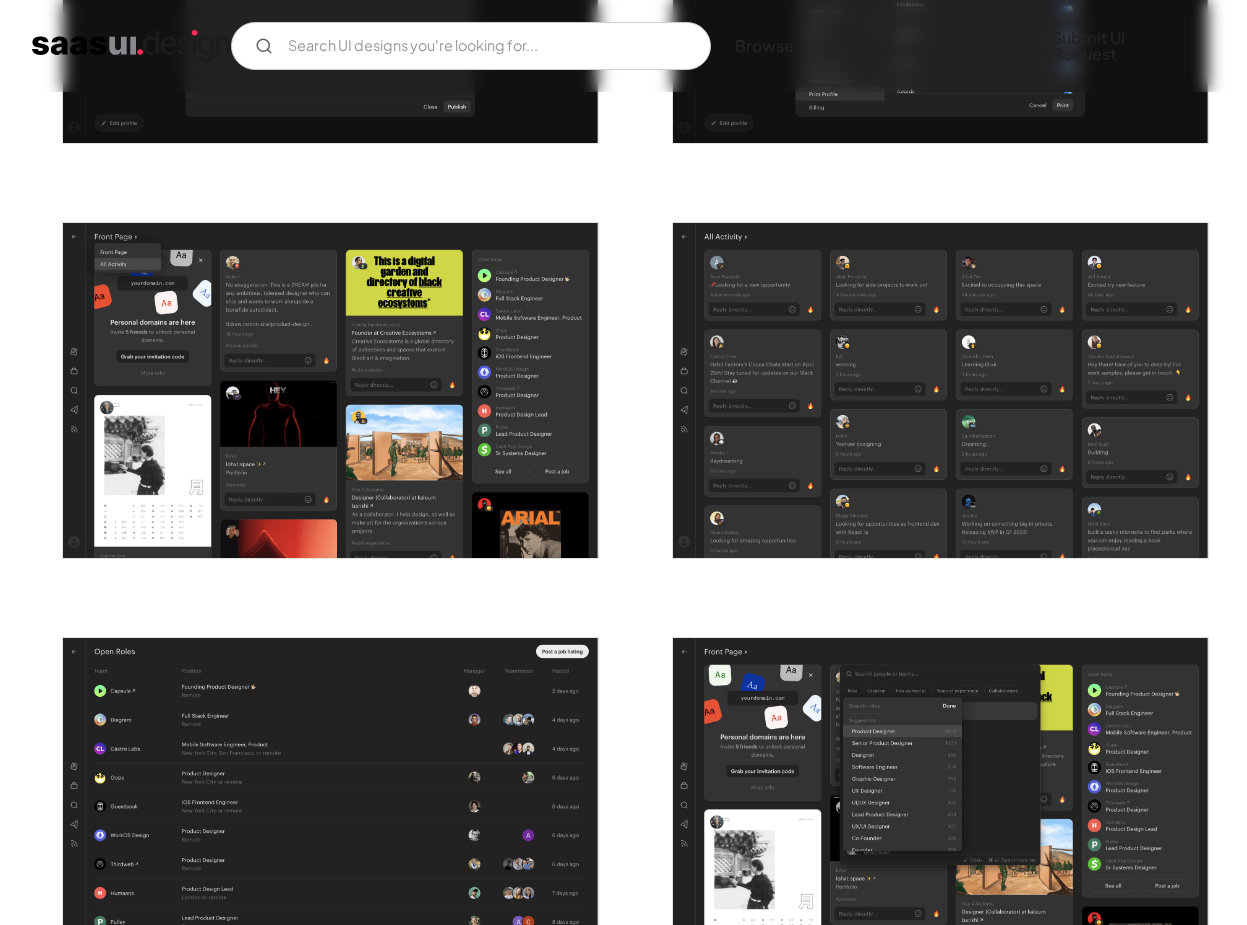 click at bounding box center [330, 390] 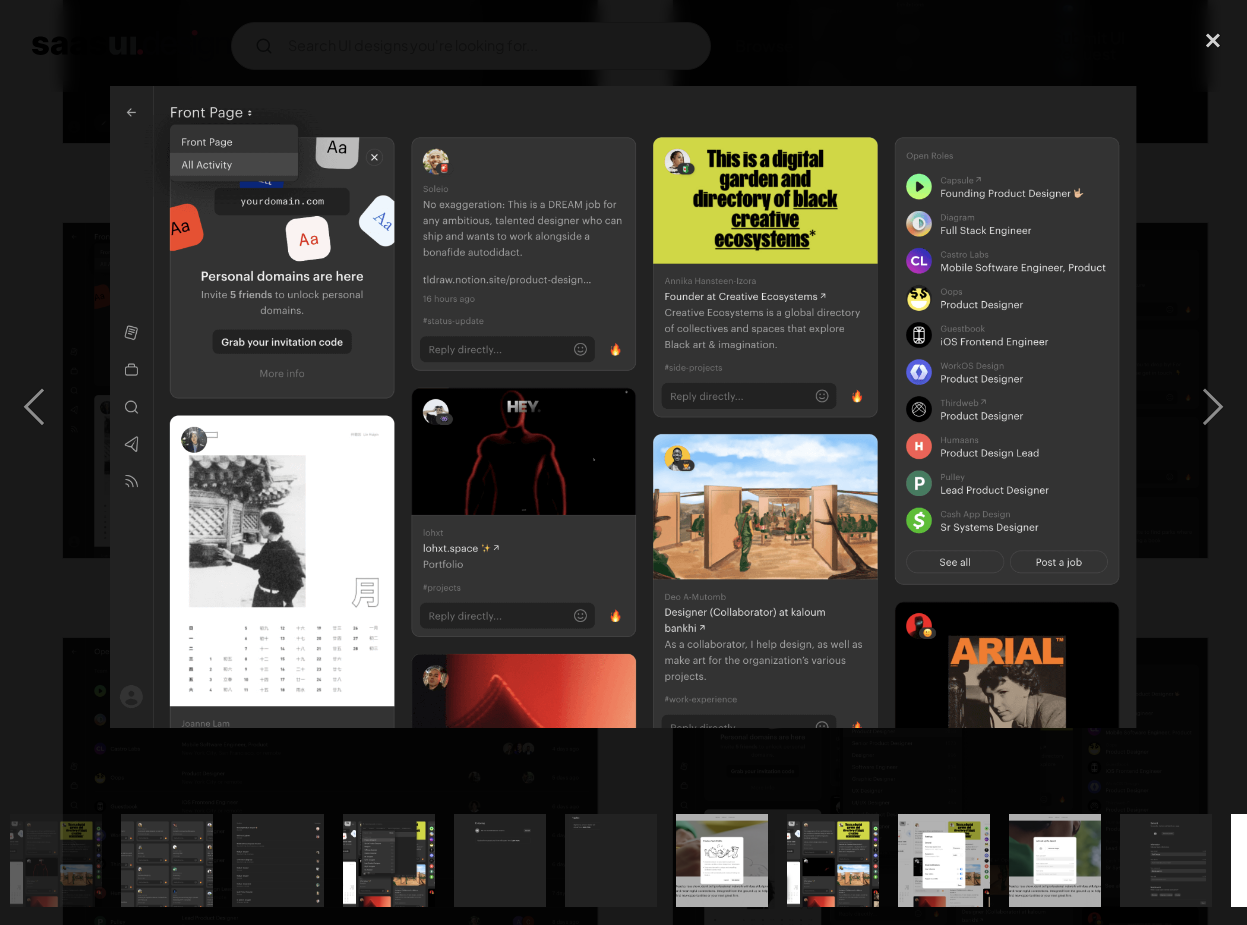 scroll, scrollTop: 0, scrollLeft: 1341, axis: horizontal 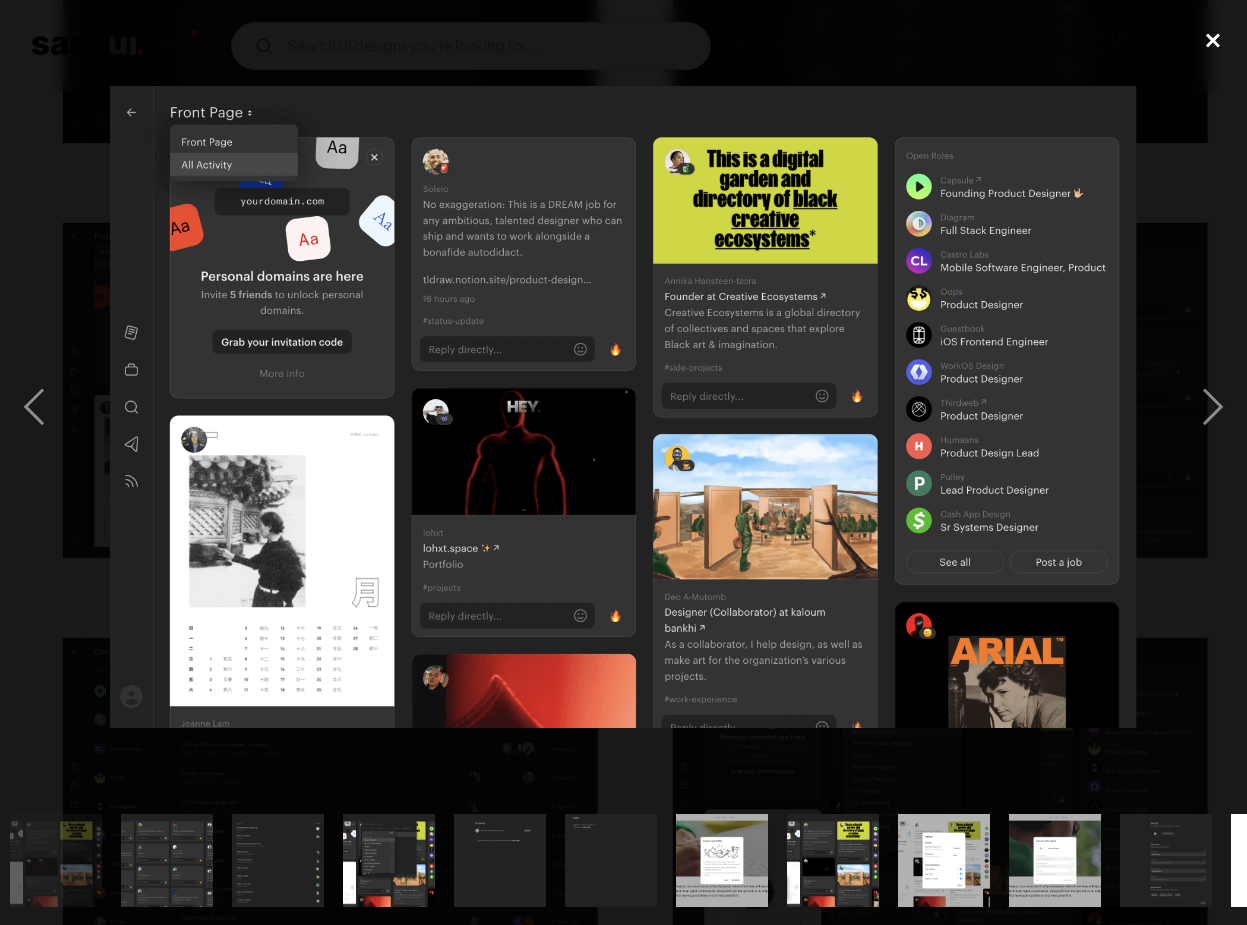 click at bounding box center [1213, 41] 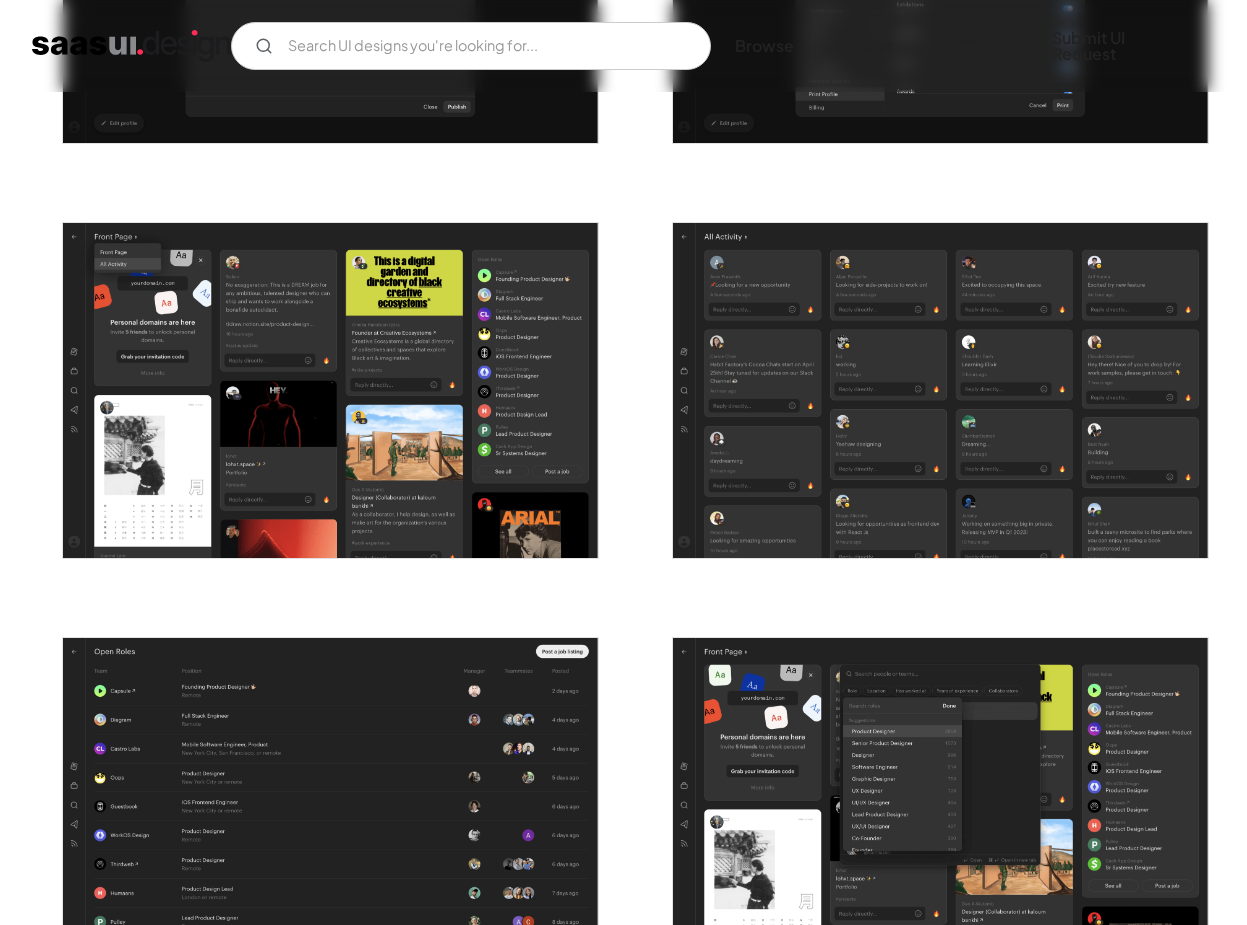 scroll, scrollTop: 0, scrollLeft: 0, axis: both 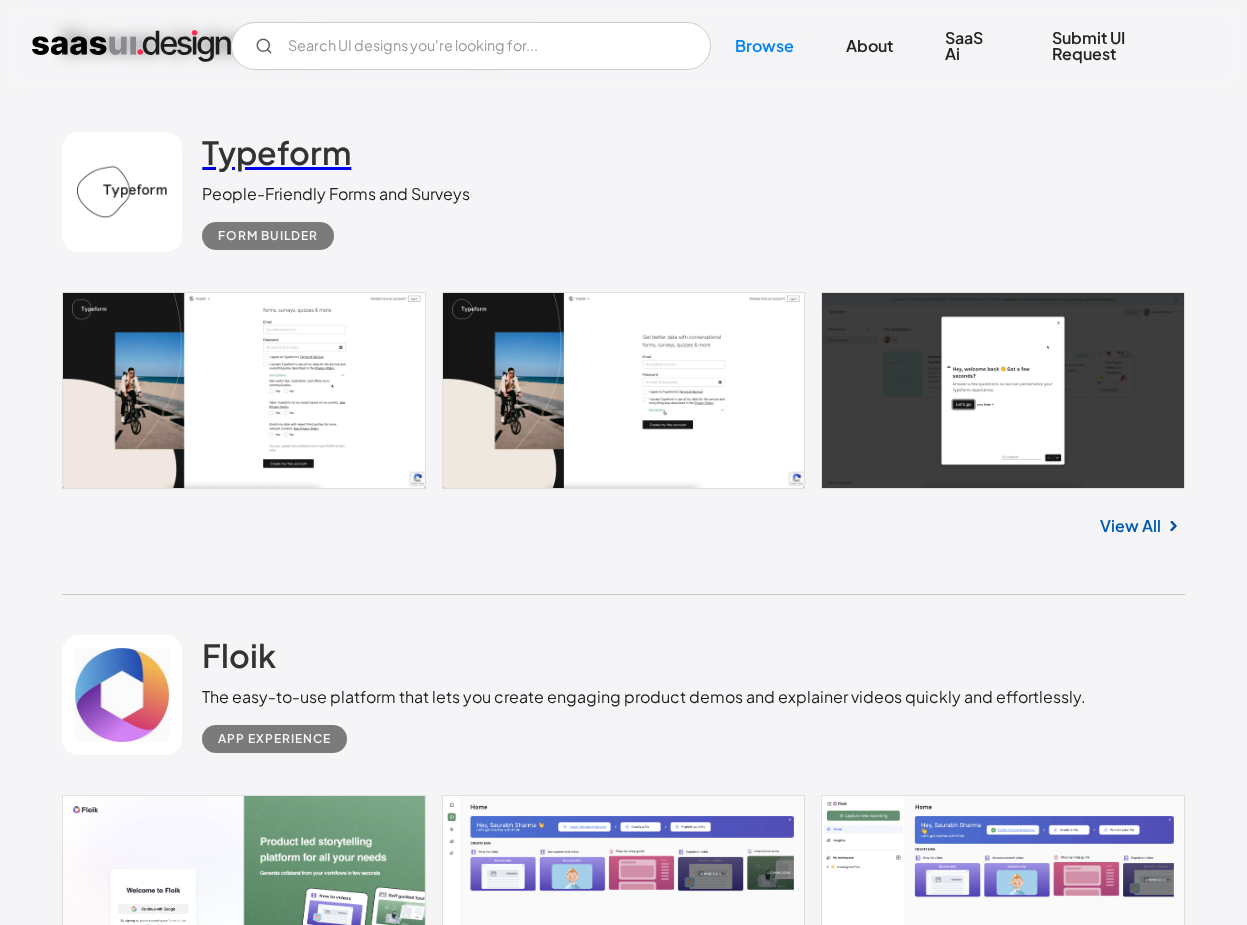 click on "Typeform" at bounding box center (276, 152) 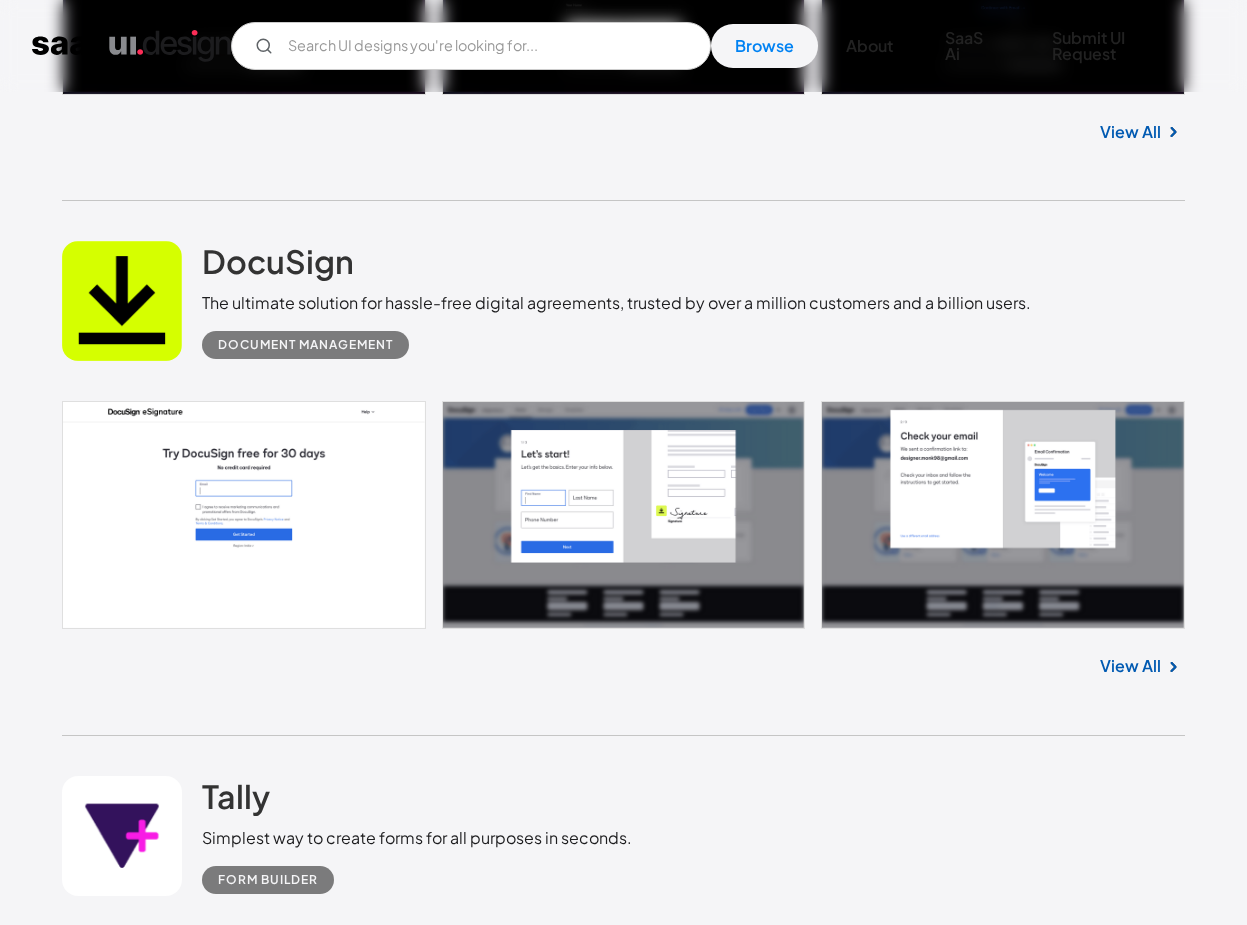 scroll, scrollTop: 13773, scrollLeft: 0, axis: vertical 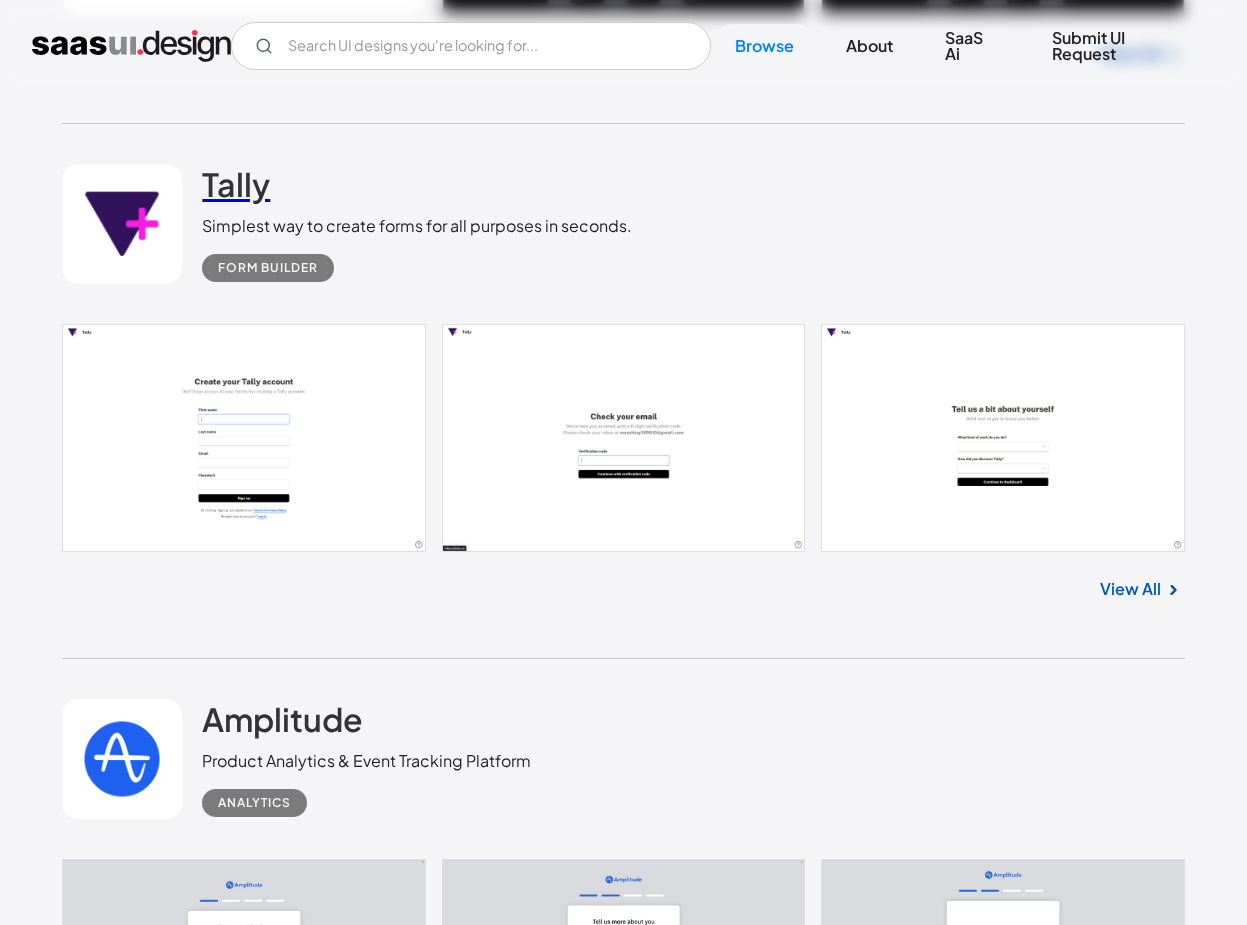click on "Tally" at bounding box center (236, 184) 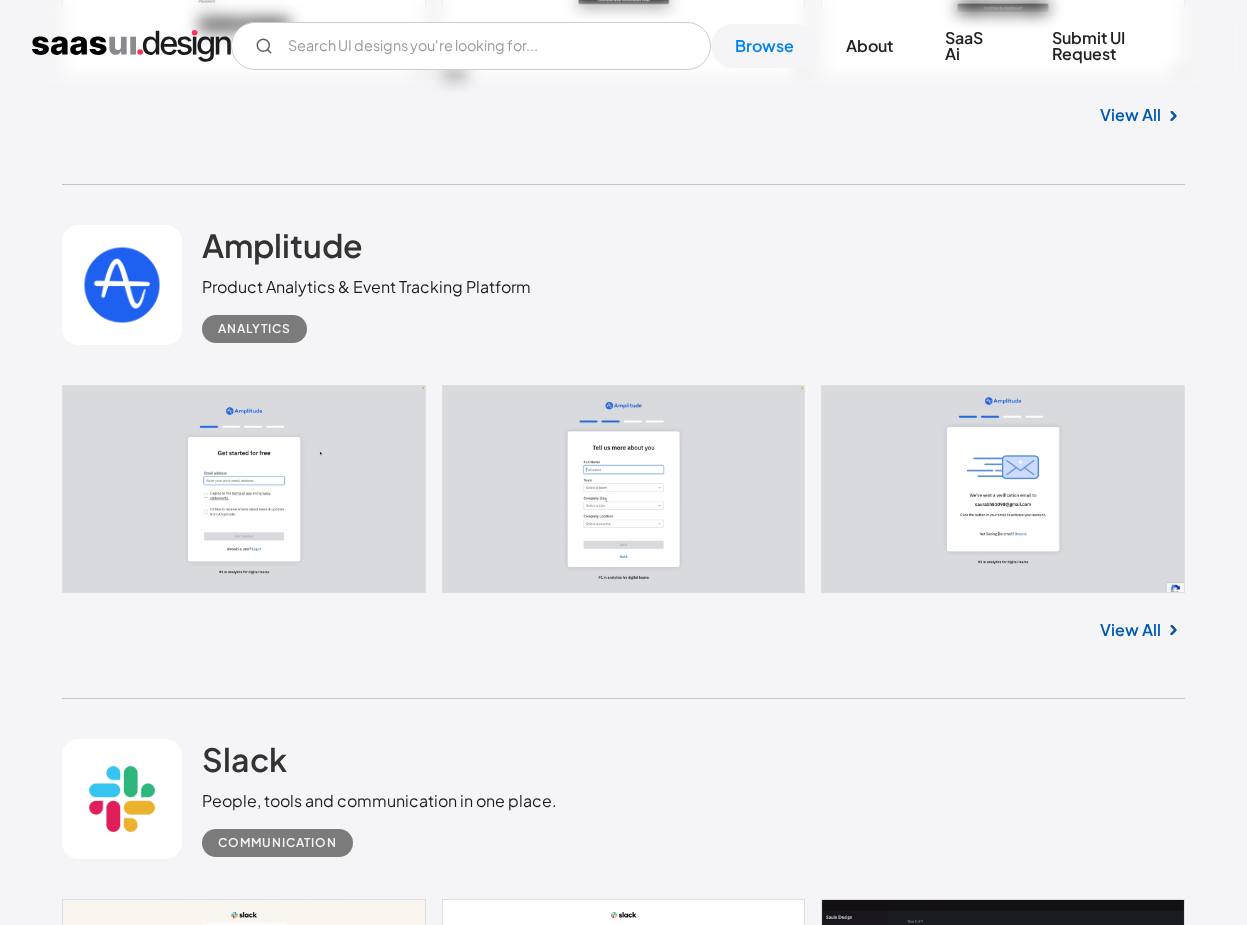 scroll, scrollTop: 15065, scrollLeft: 0, axis: vertical 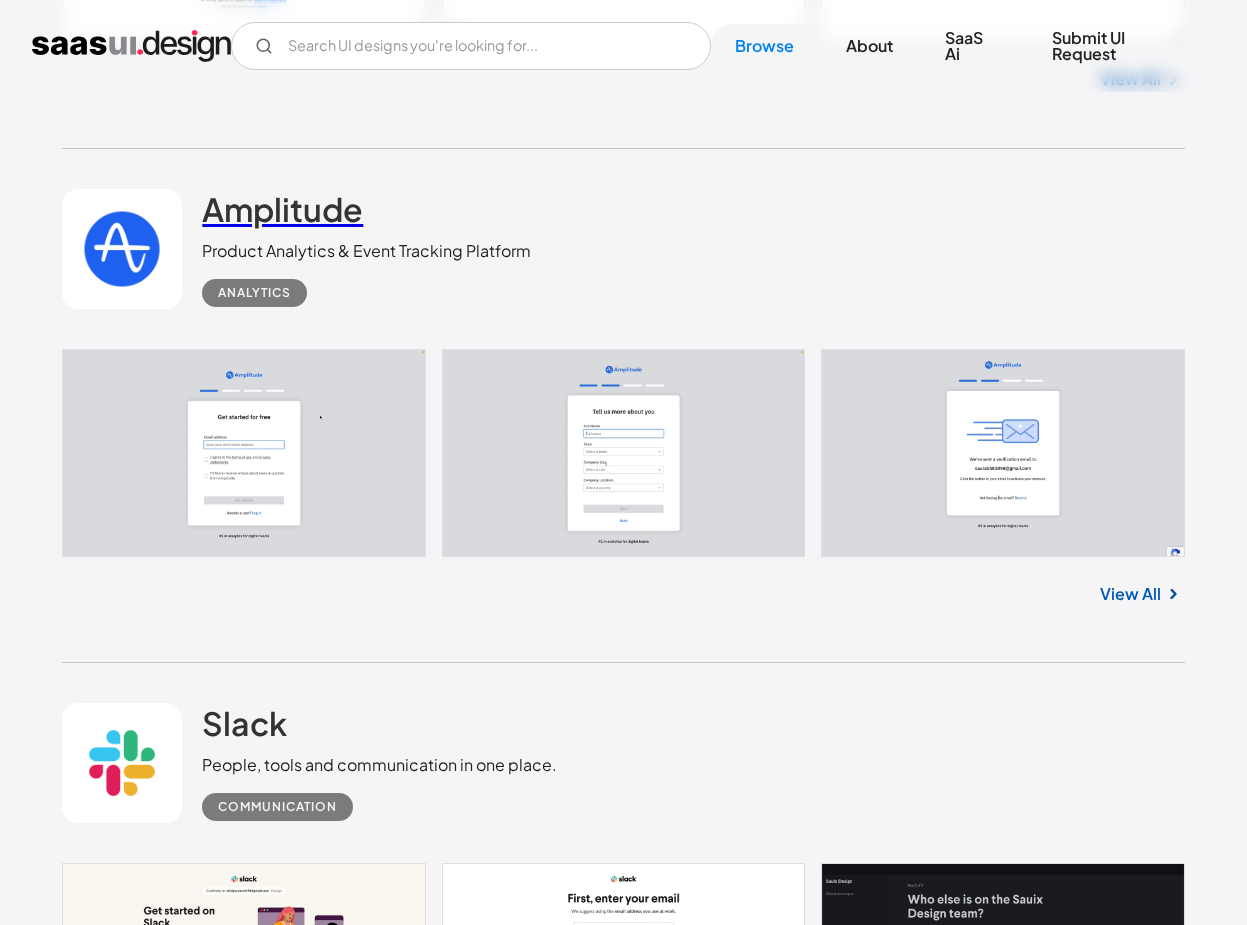 click on "Amplitude" at bounding box center (282, 209) 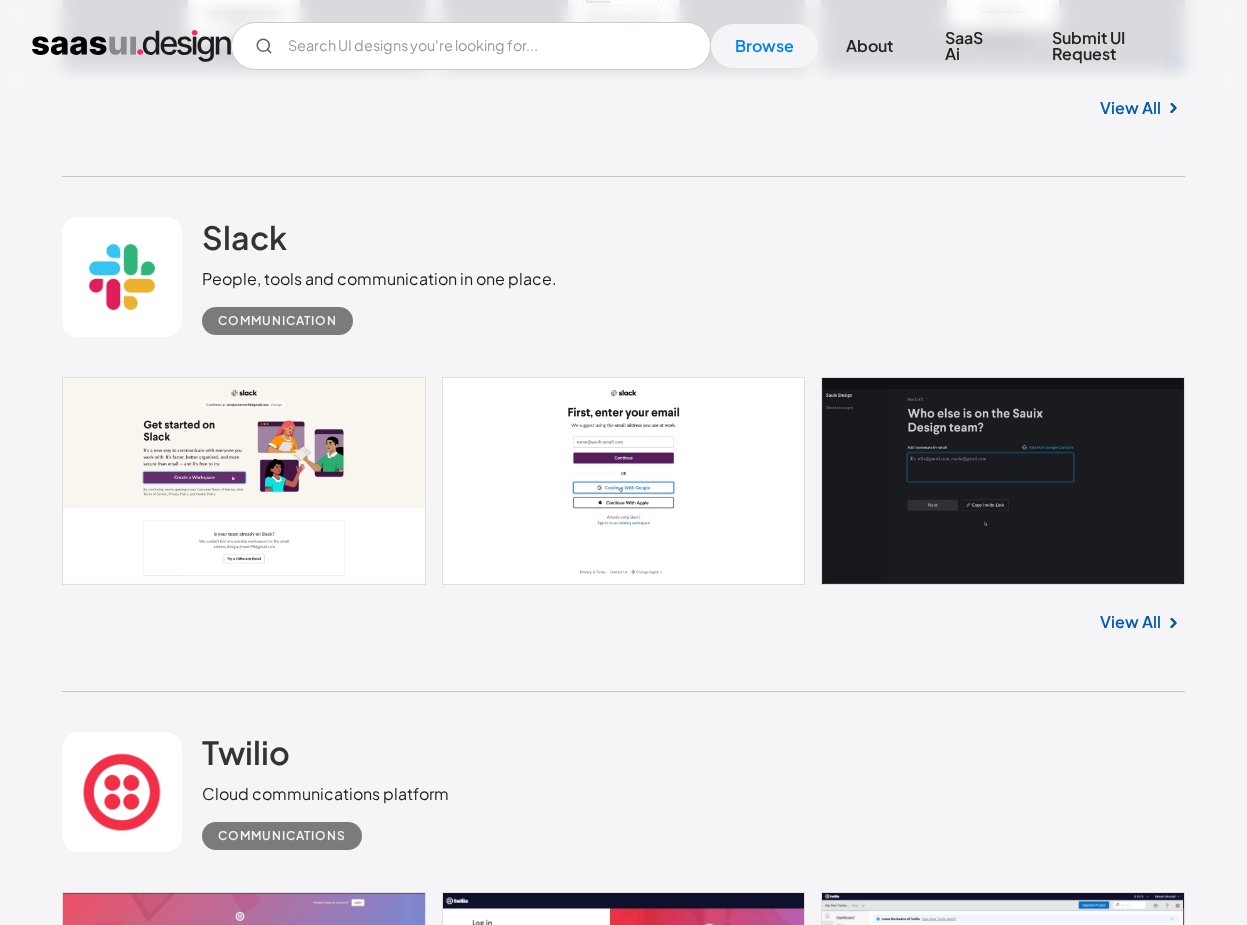 scroll, scrollTop: 15589, scrollLeft: 0, axis: vertical 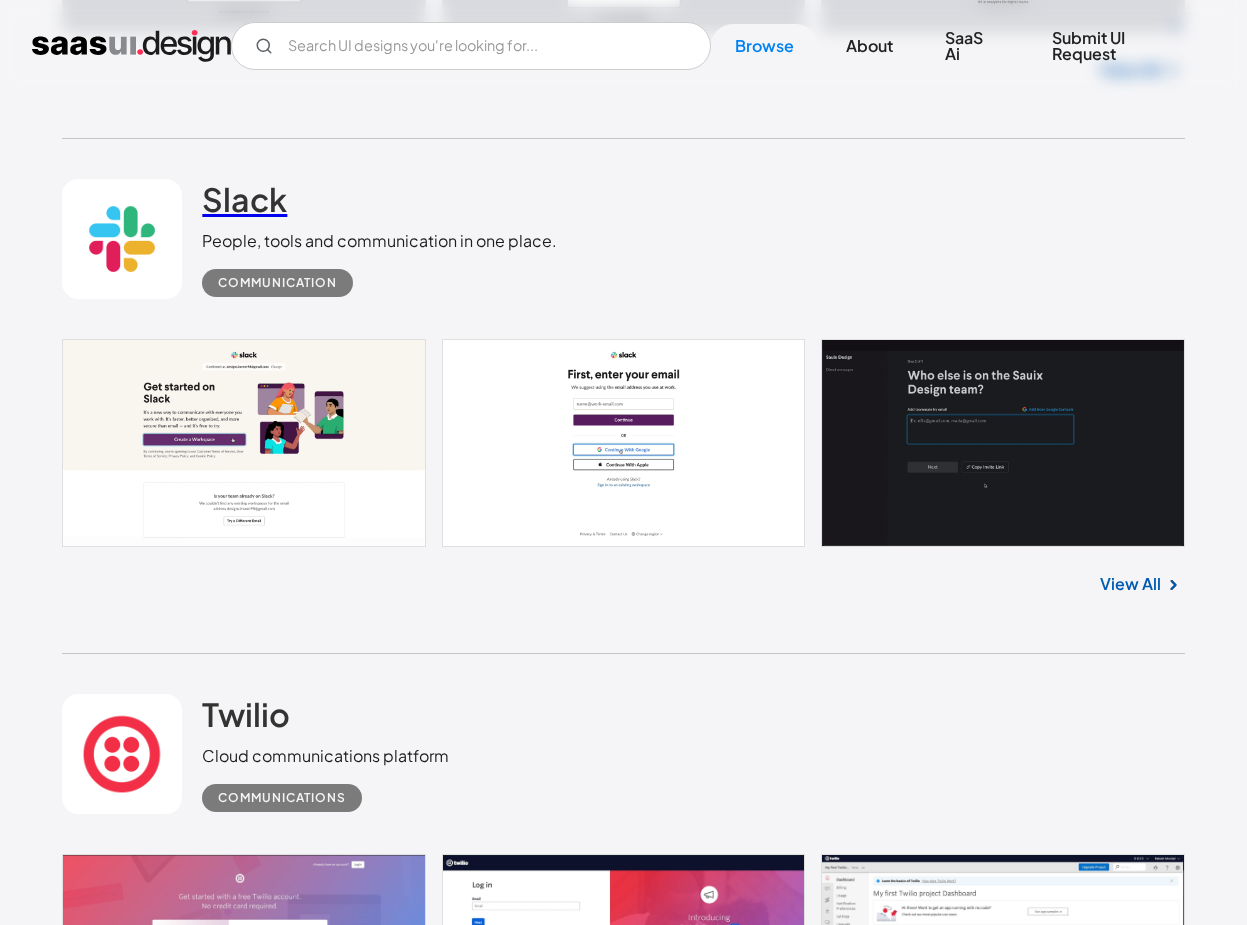 click on "Slack" at bounding box center [244, 199] 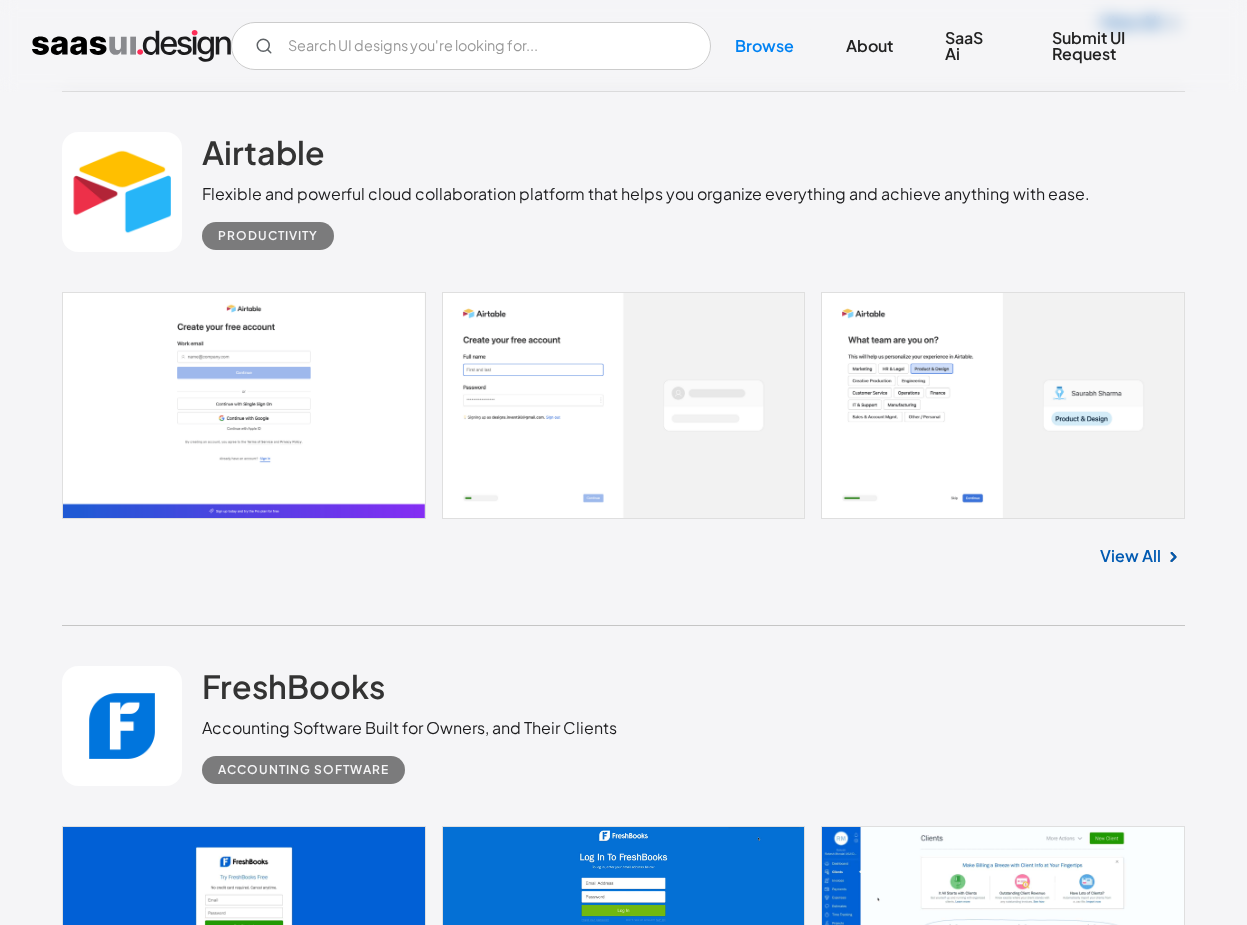 scroll, scrollTop: 17649, scrollLeft: 0, axis: vertical 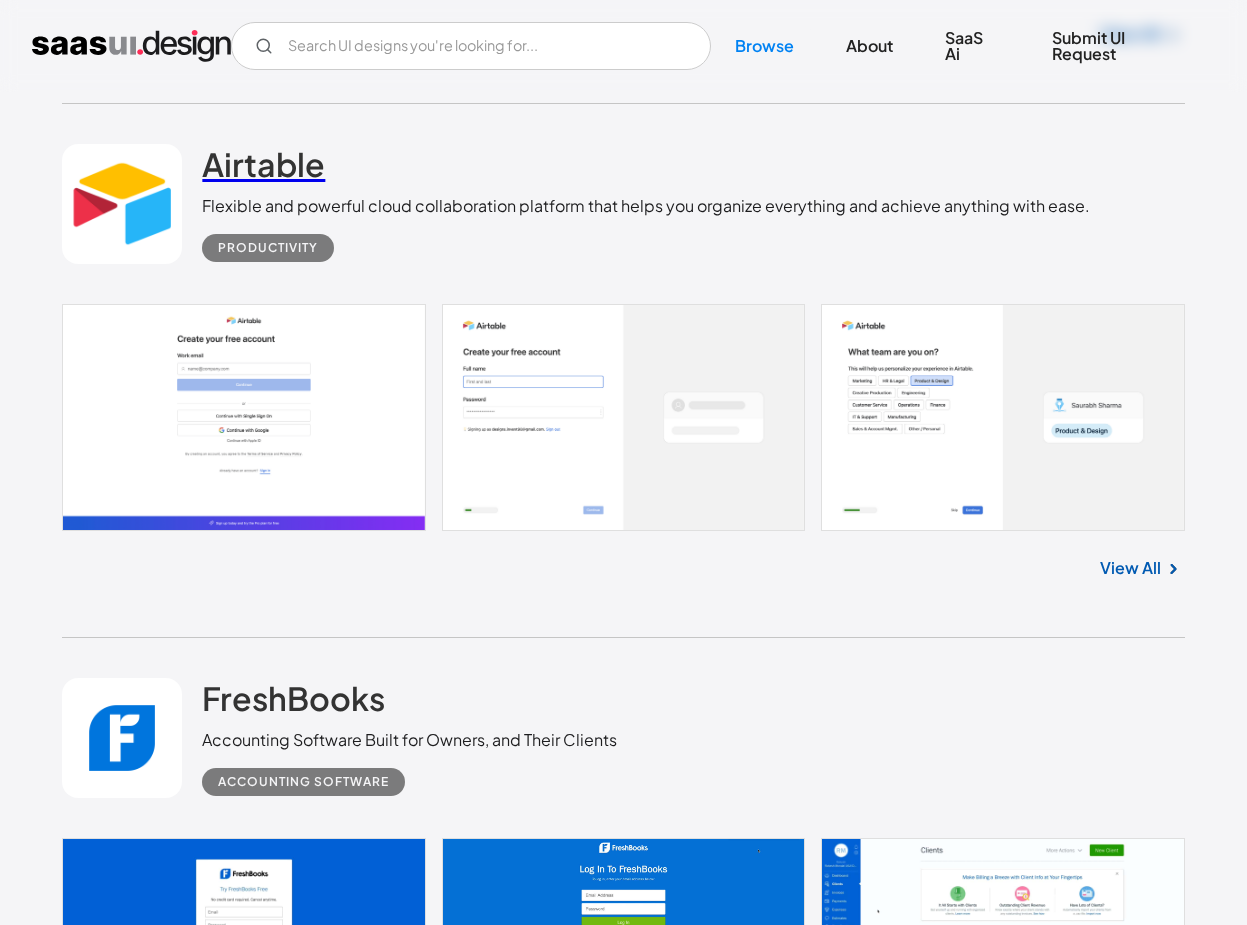 click on "Airtable" at bounding box center [263, 164] 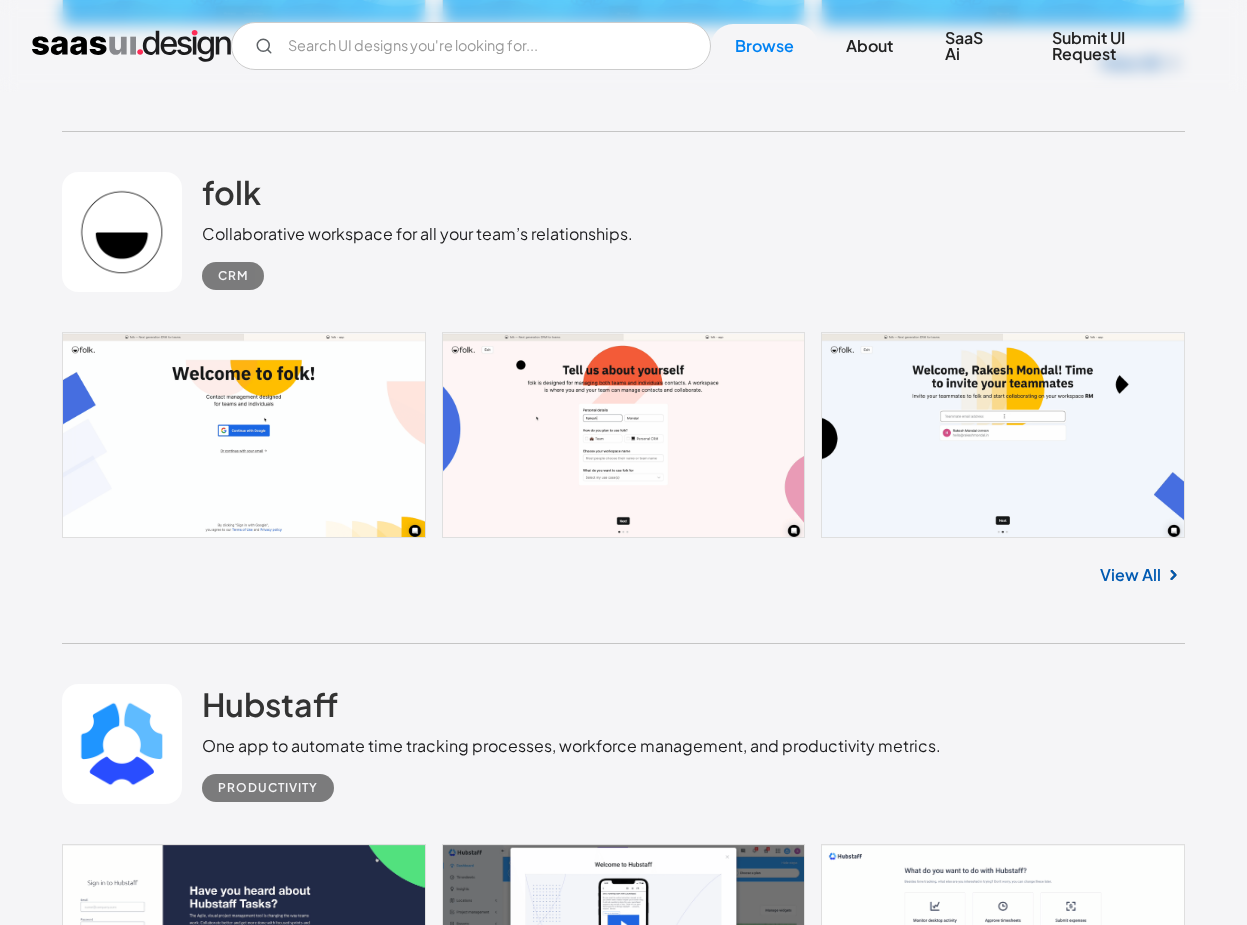 scroll, scrollTop: 19225, scrollLeft: 0, axis: vertical 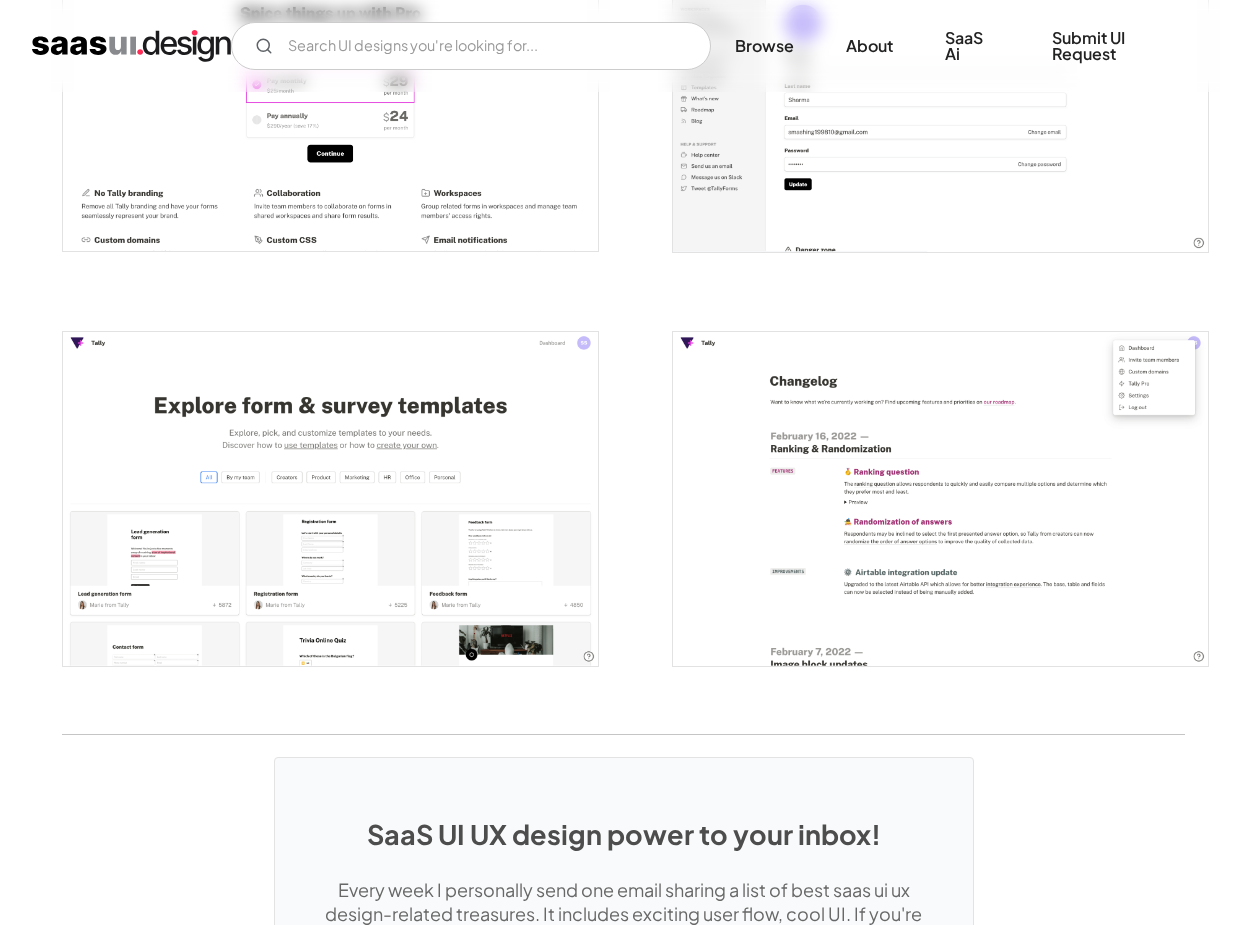 click at bounding box center (330, 499) 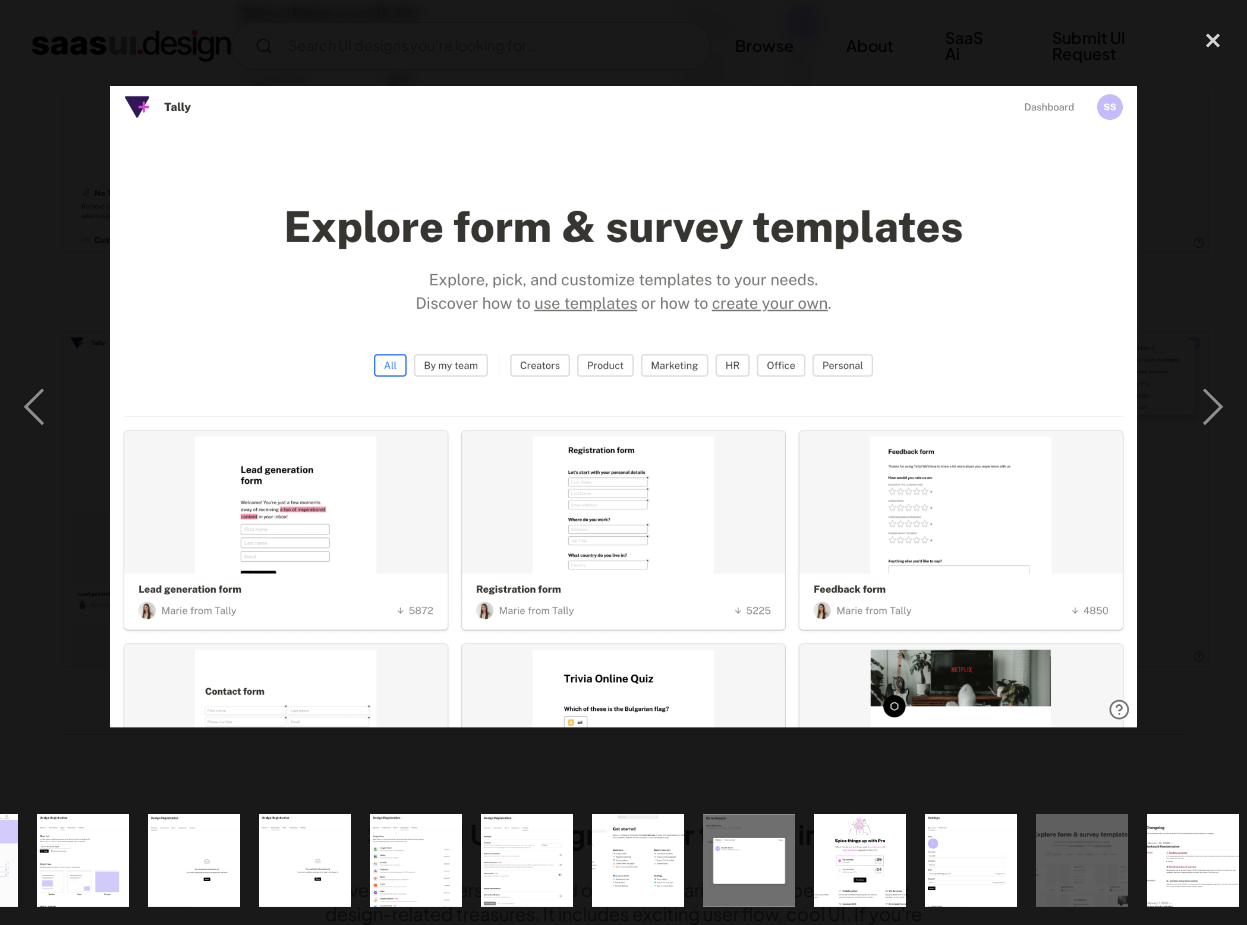scroll, scrollTop: 0, scrollLeft: 991, axis: horizontal 